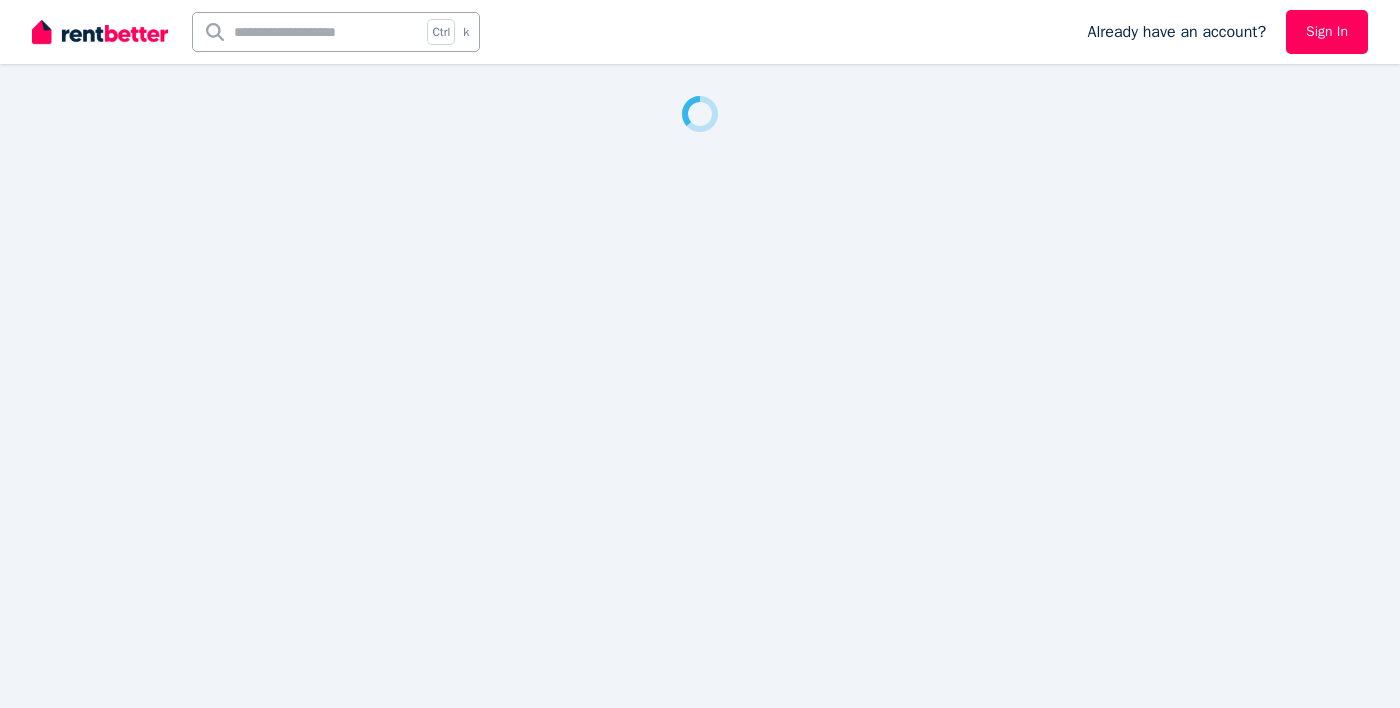 scroll, scrollTop: 0, scrollLeft: 0, axis: both 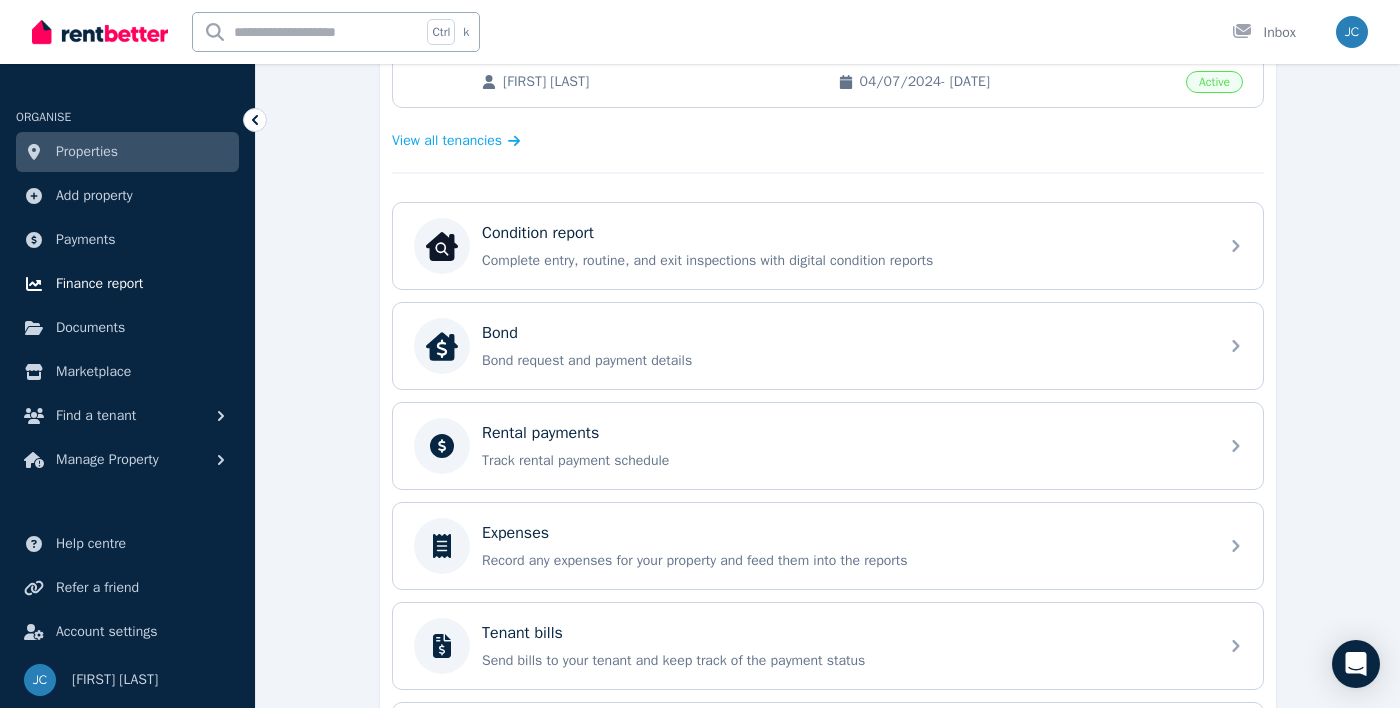 click on "Finance report" at bounding box center [99, 284] 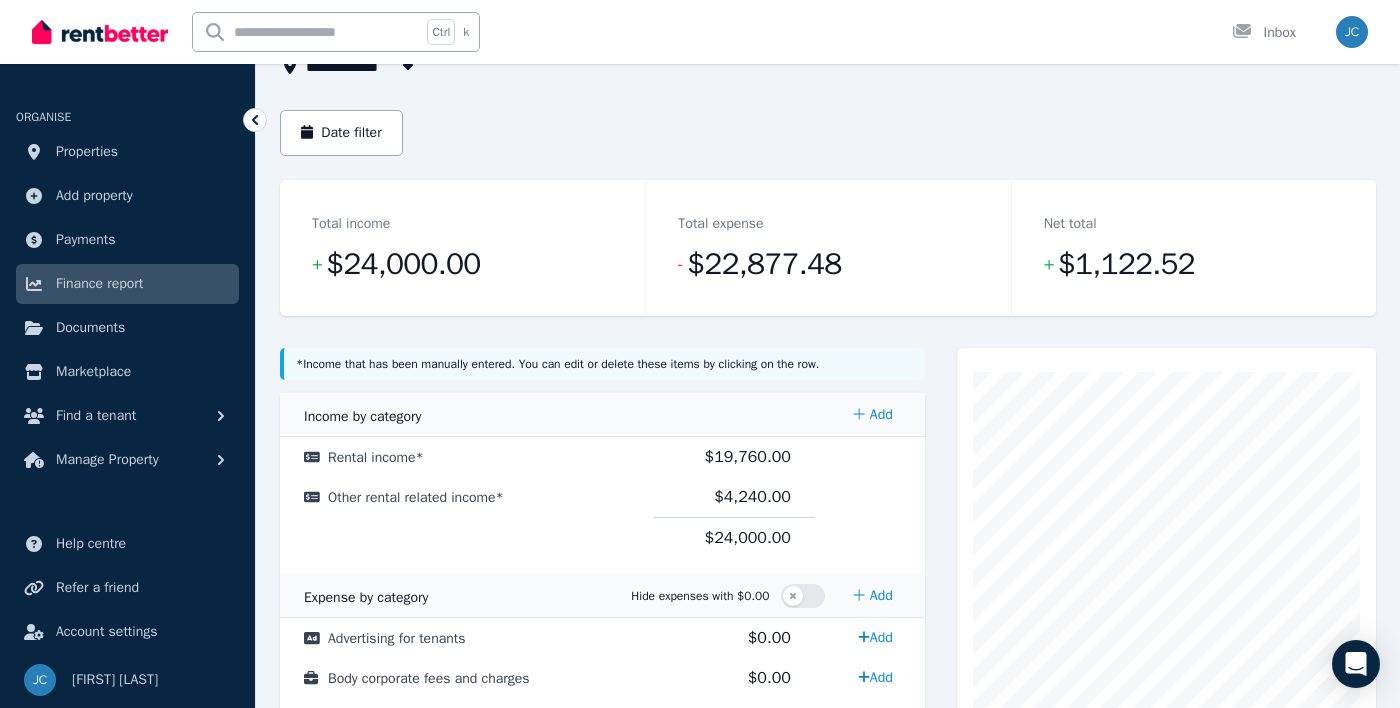 scroll, scrollTop: 150, scrollLeft: 0, axis: vertical 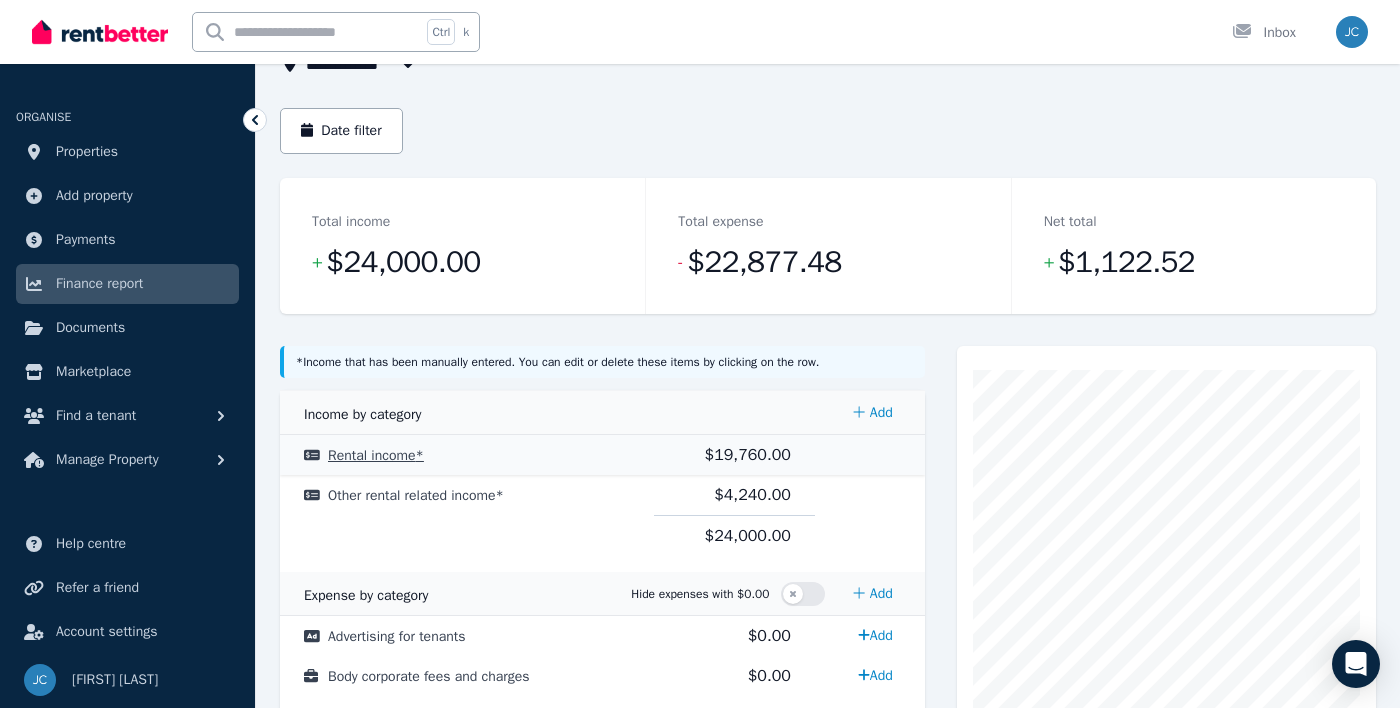 click on "Rental income *" at bounding box center [376, 455] 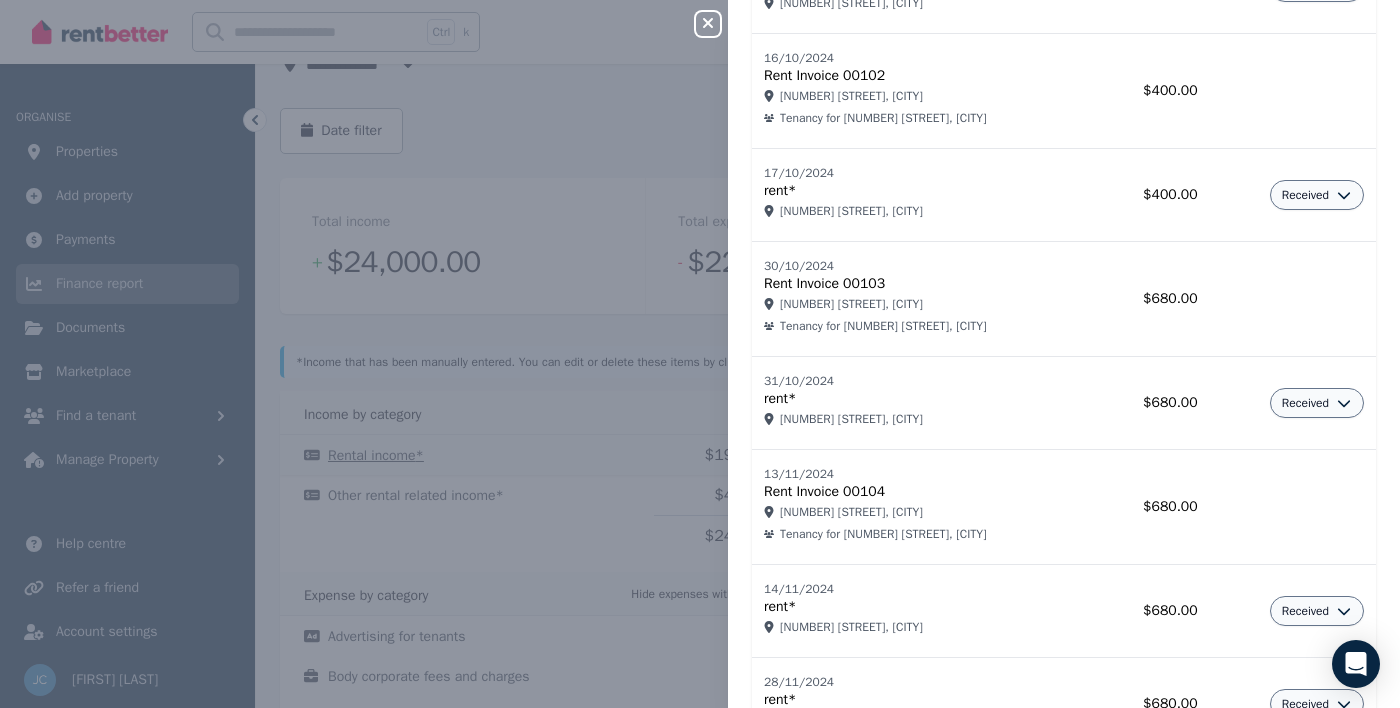 scroll, scrollTop: 0, scrollLeft: 0, axis: both 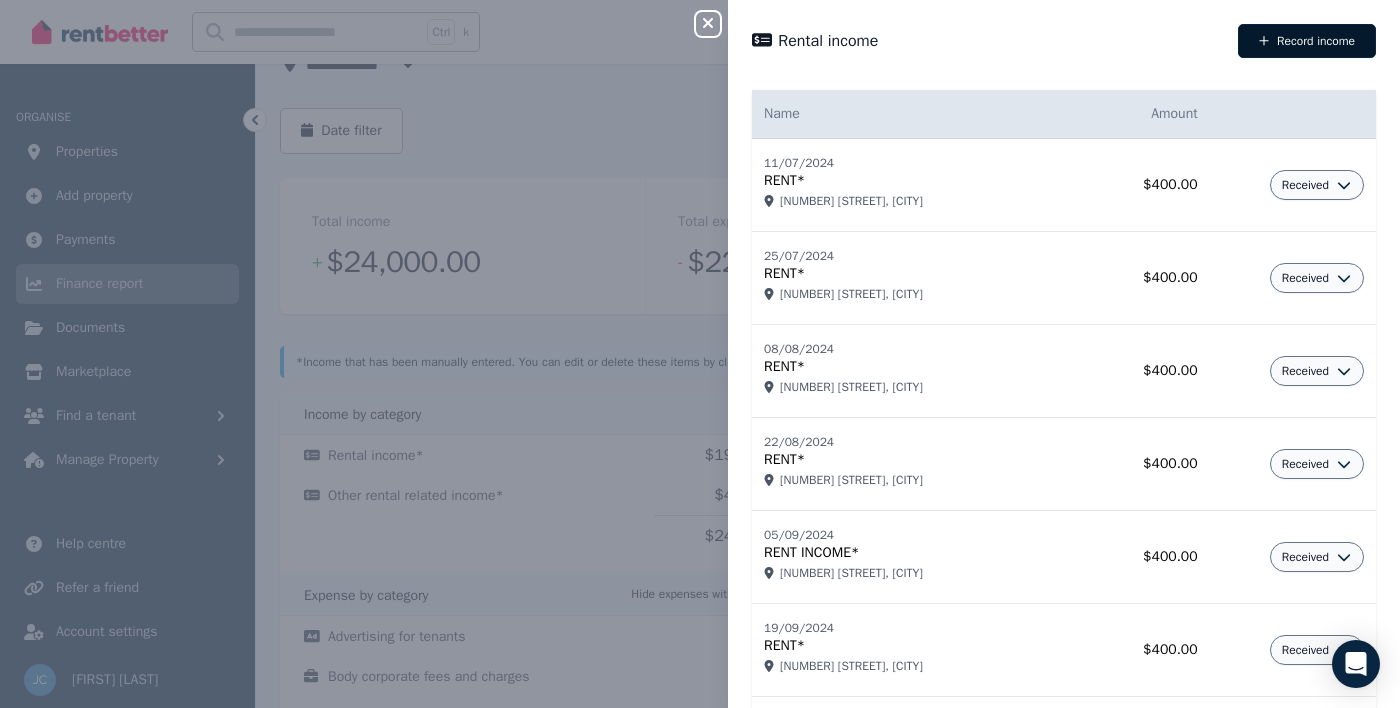 click on "Record income" at bounding box center (1307, 41) 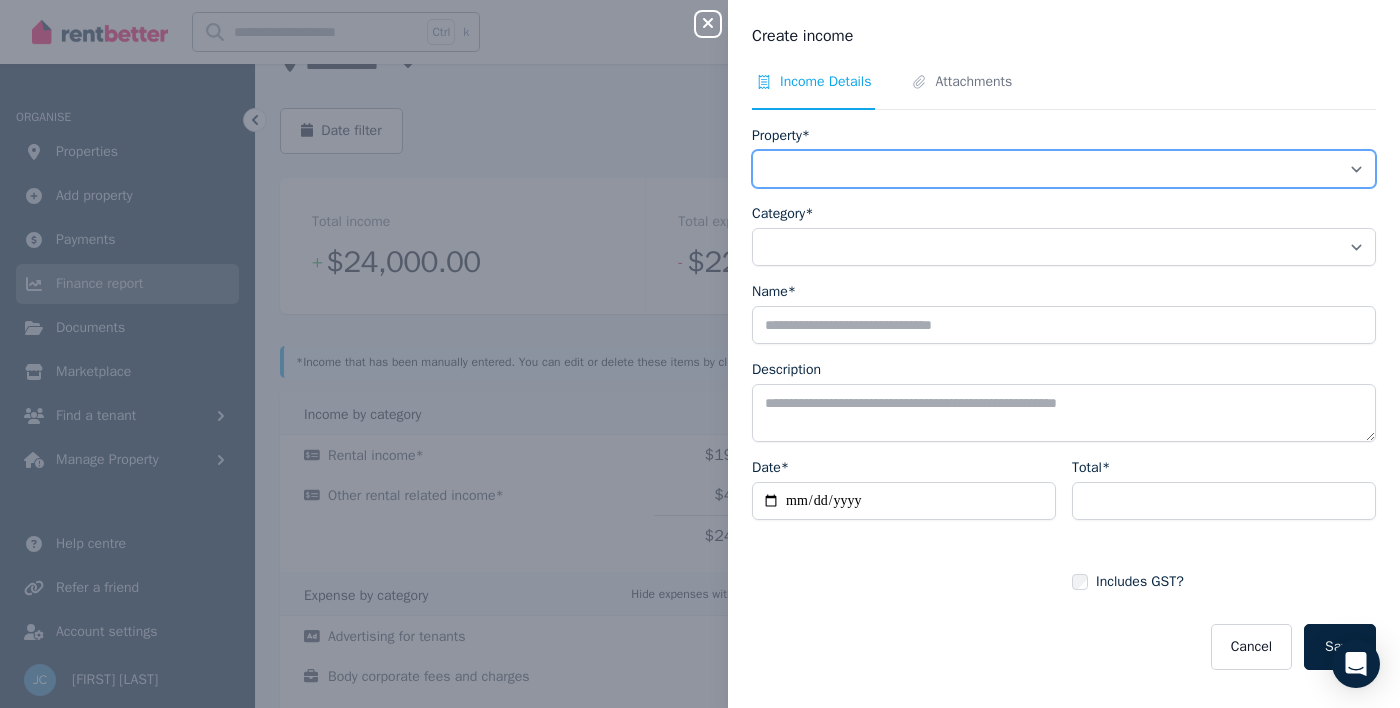 click on "**********" at bounding box center (1064, 169) 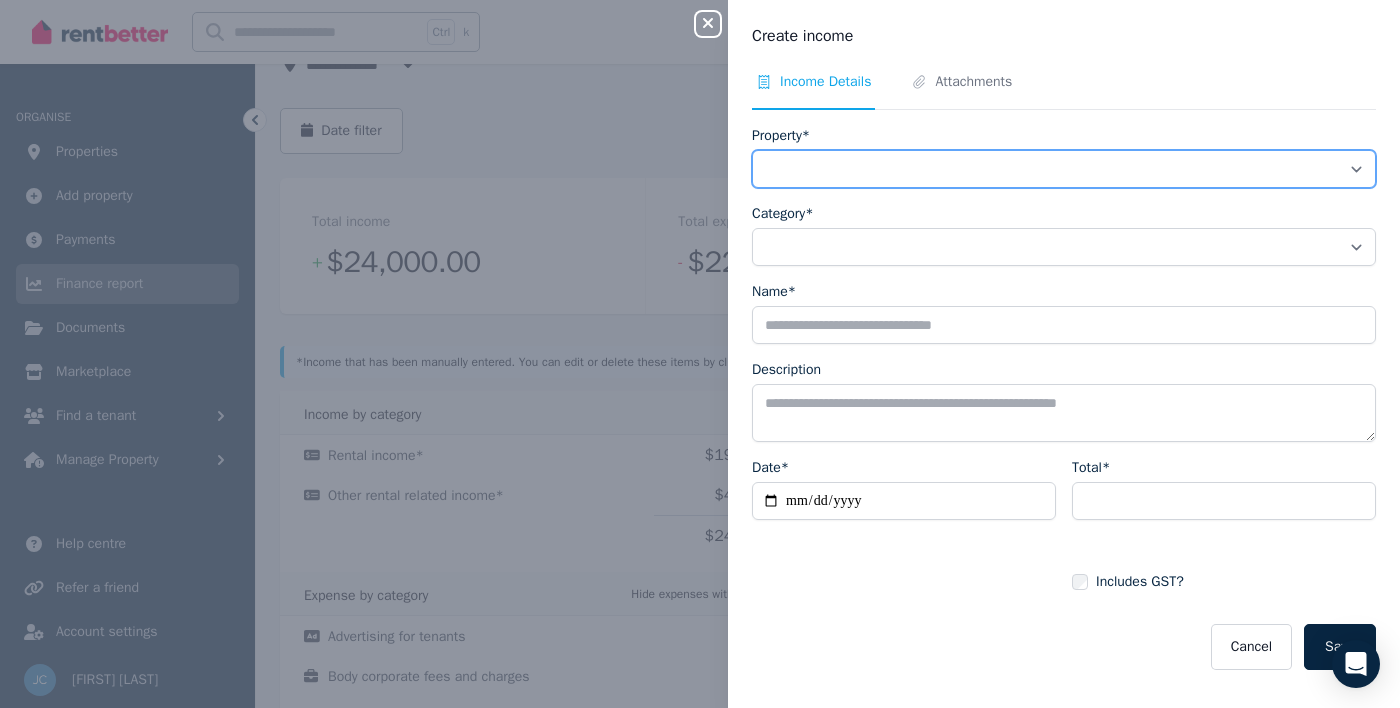 select on "**********" 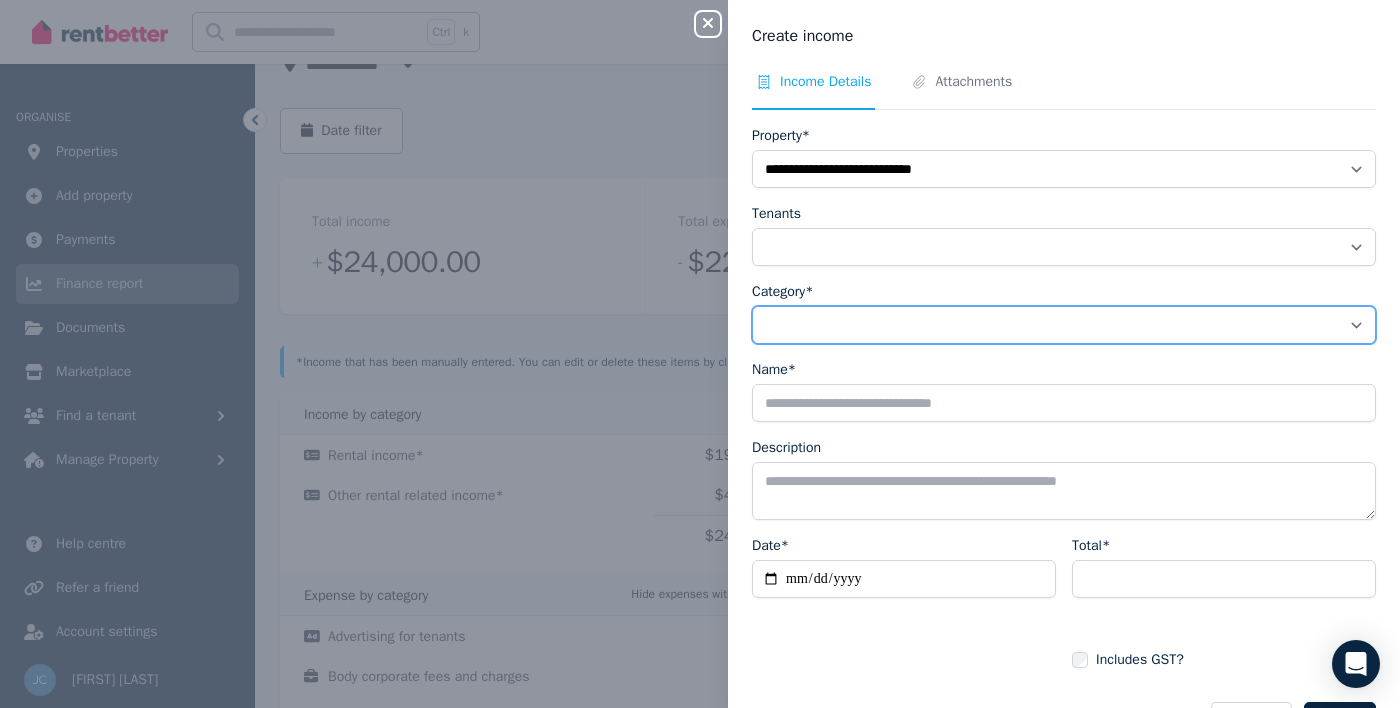 click on "**********" at bounding box center (1064, 325) 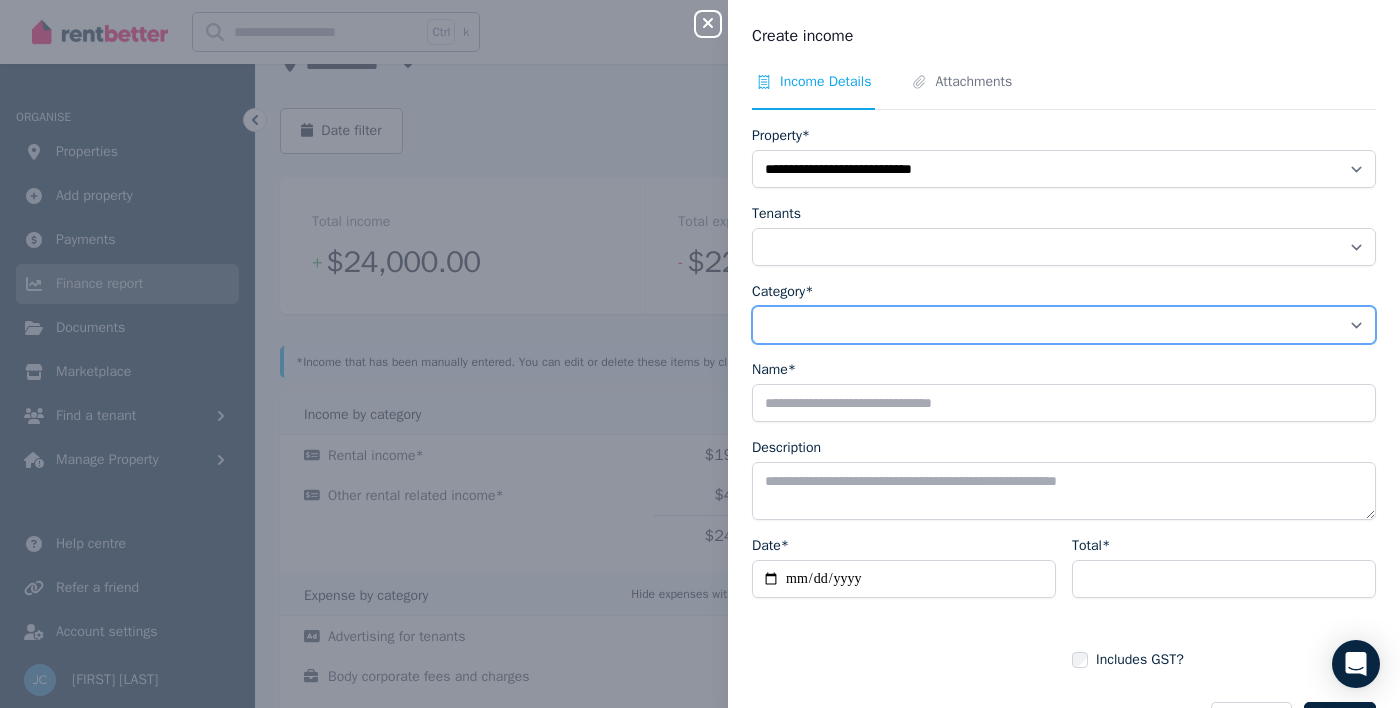 click on "**********" at bounding box center (1064, 325) 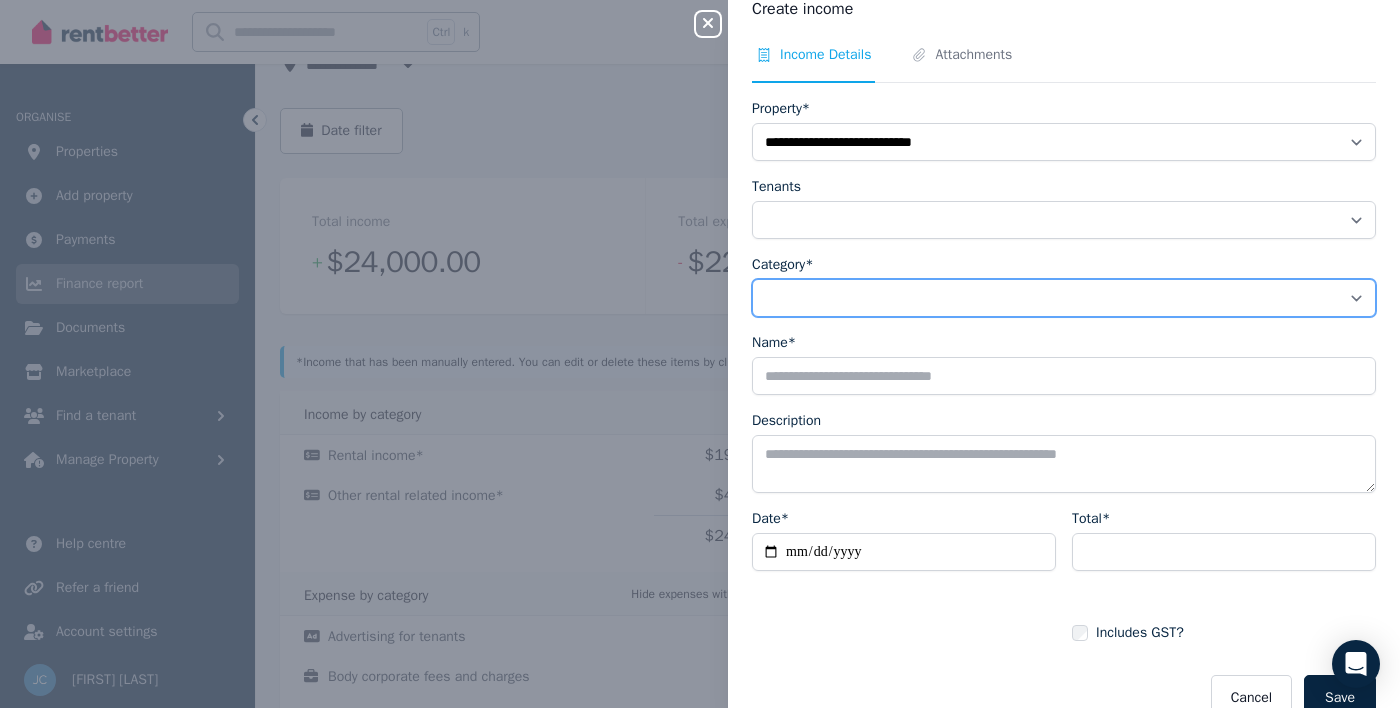 scroll, scrollTop: 27, scrollLeft: 0, axis: vertical 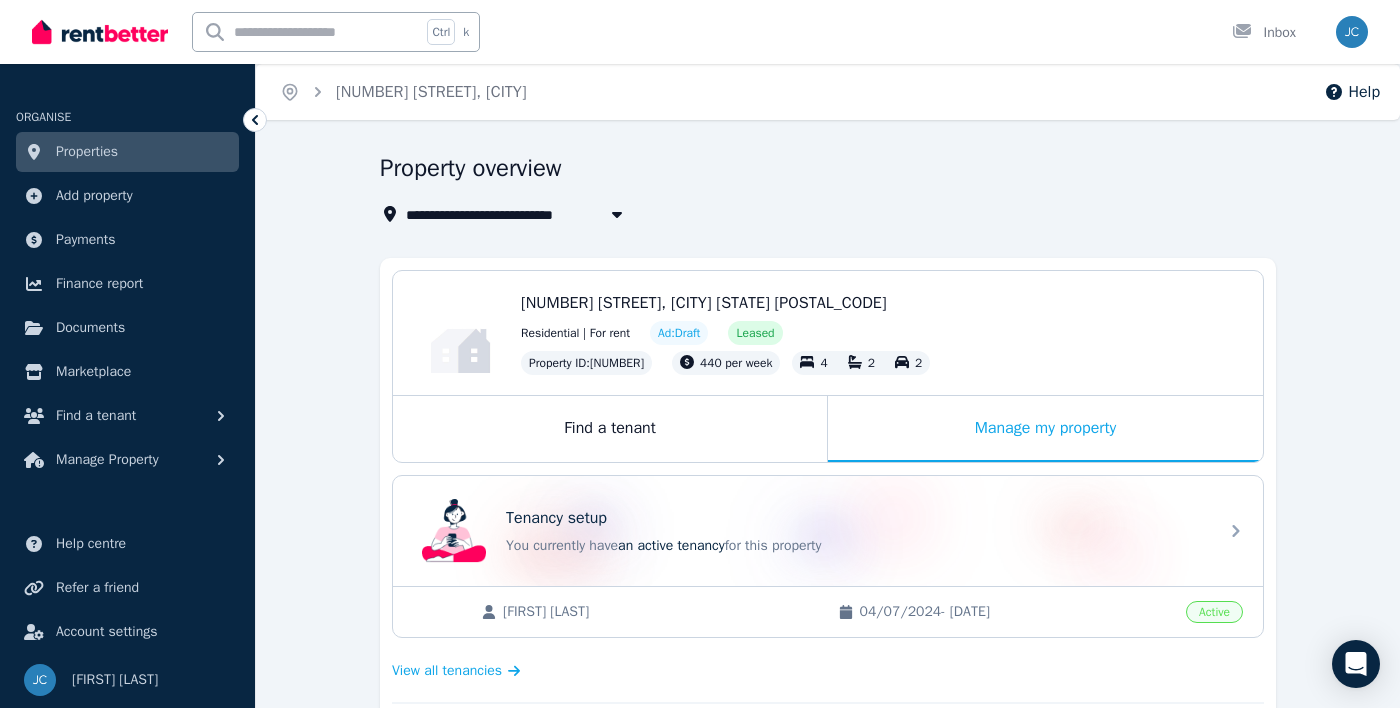 click on "**********" at bounding box center [828, 830] 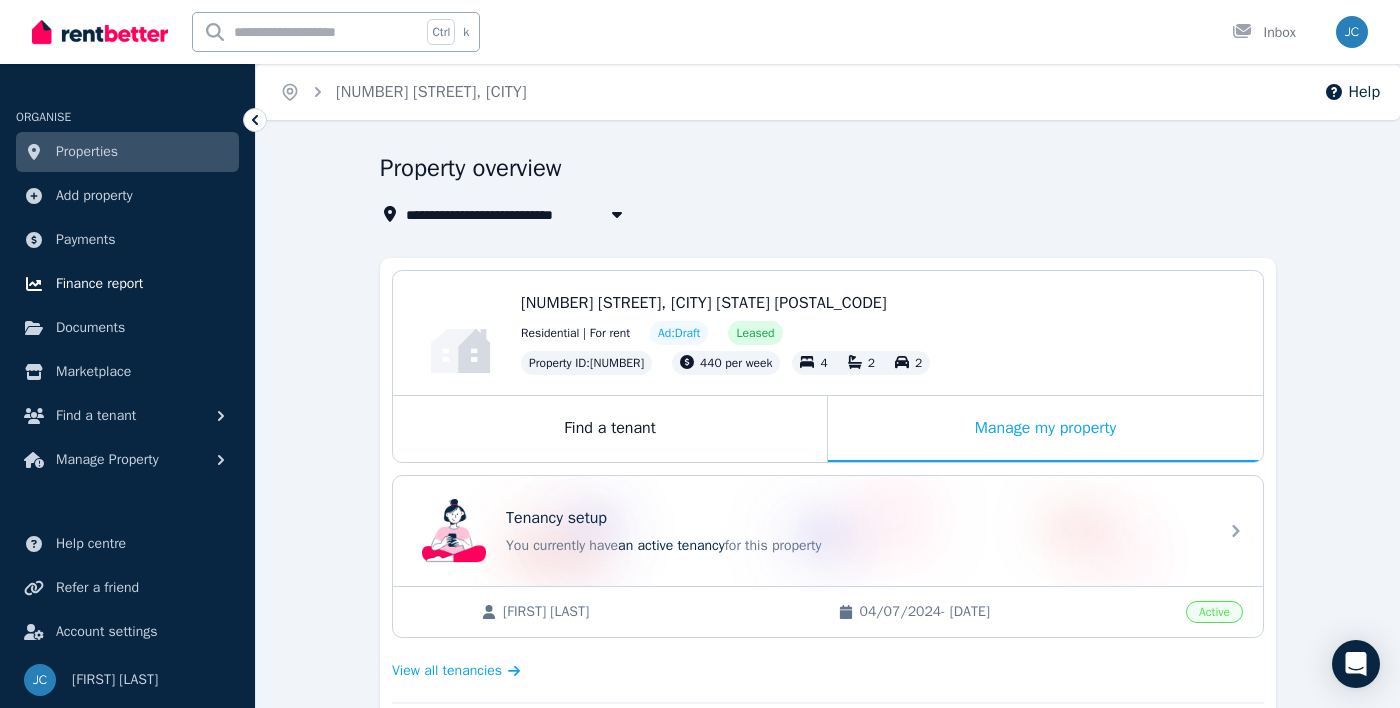click on "Finance report" at bounding box center (99, 284) 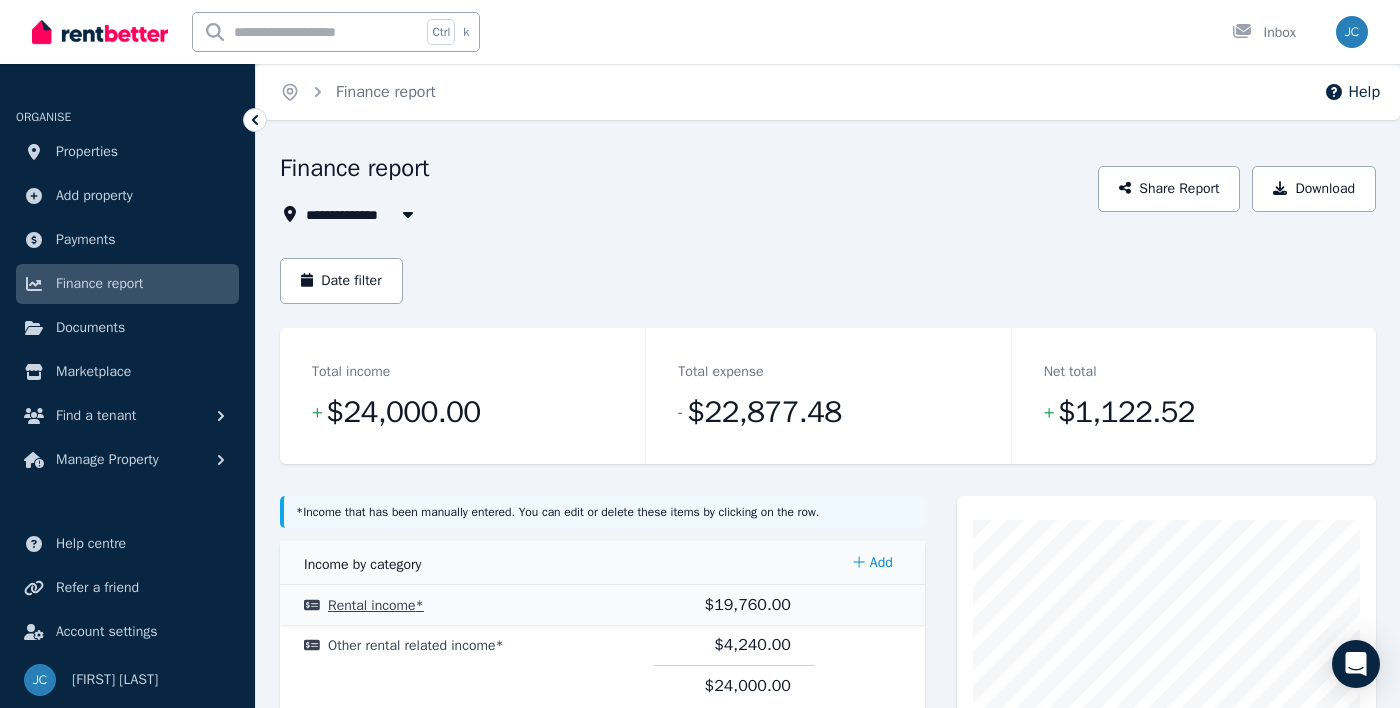 click on "$19,760.00" at bounding box center (748, 605) 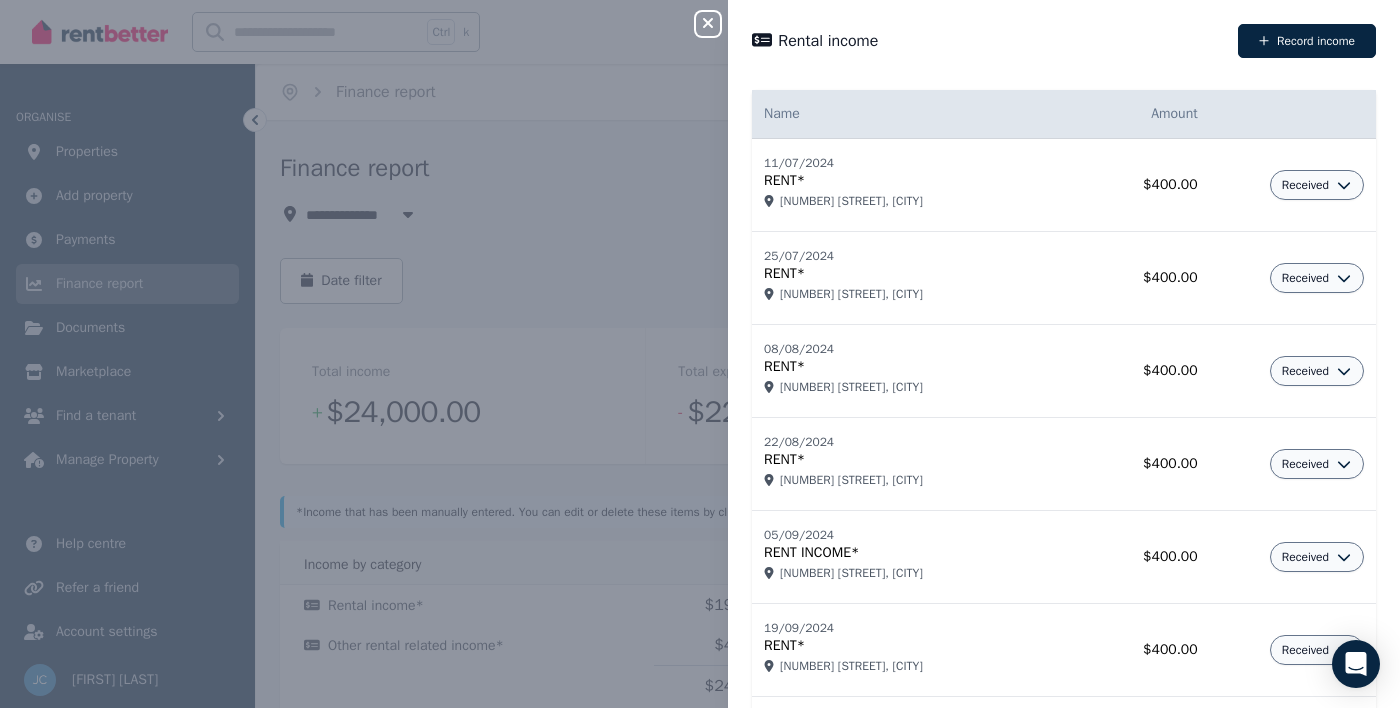 click on "Record income" at bounding box center (1307, 41) 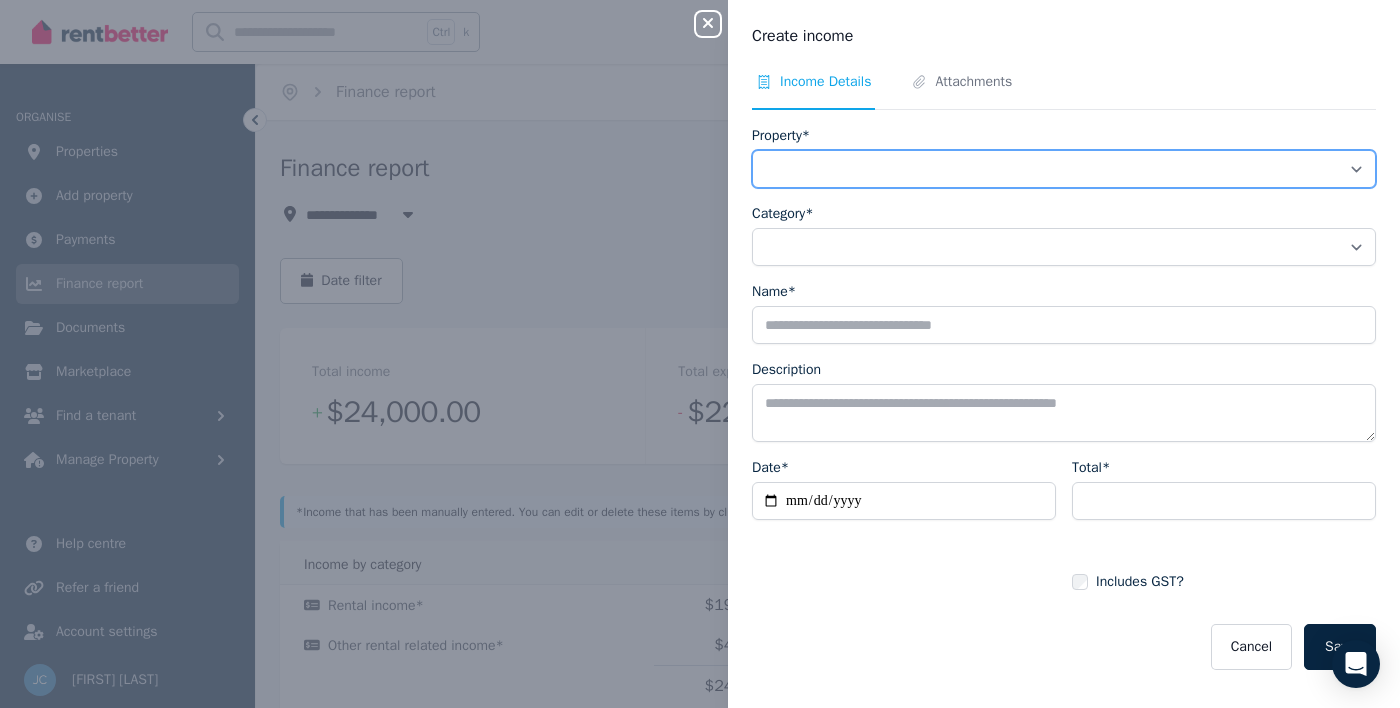 click on "**********" at bounding box center [1064, 169] 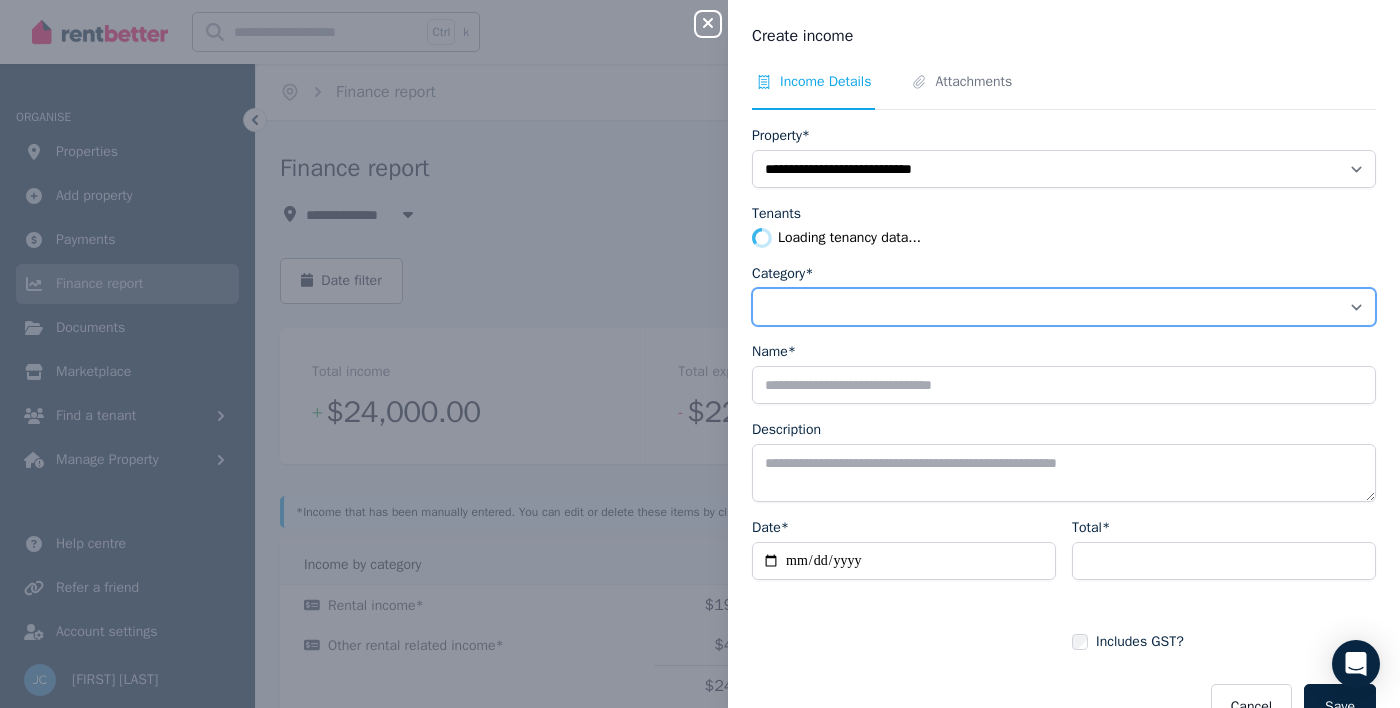 click on "**********" at bounding box center [1064, 307] 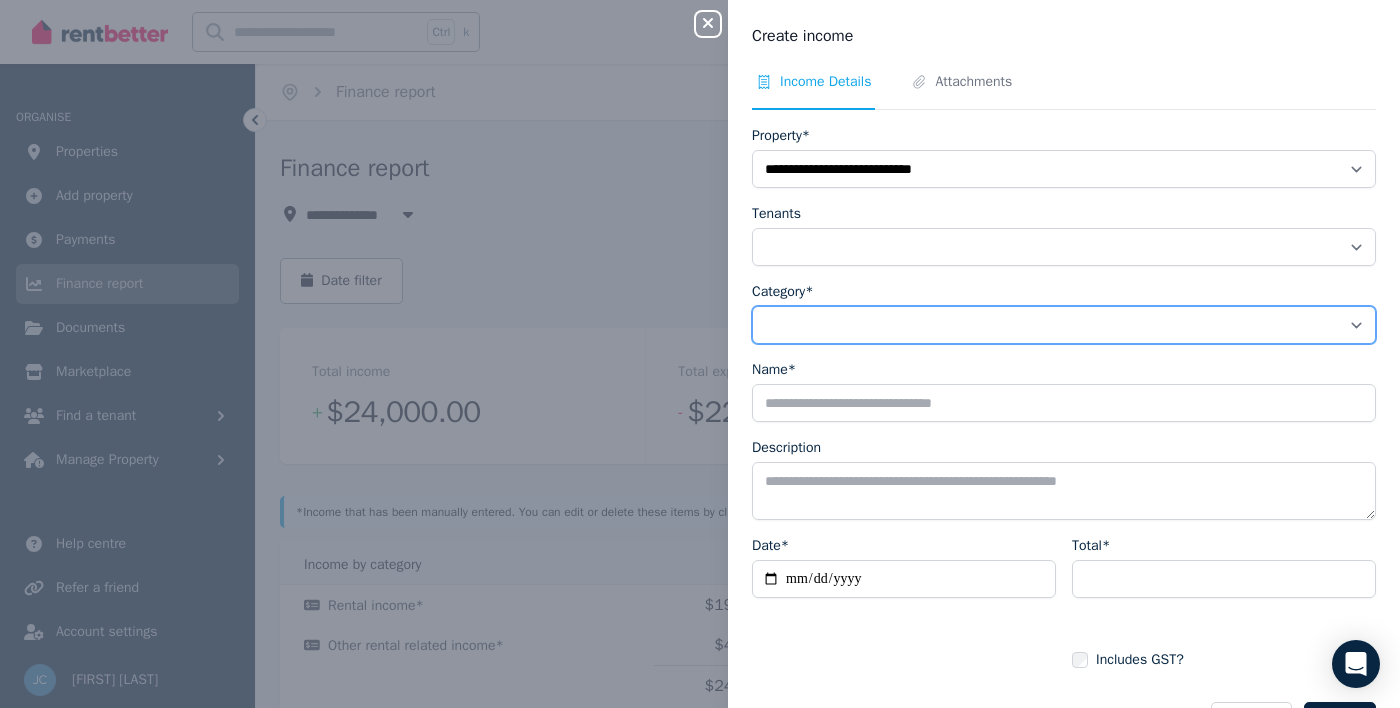 select on "**********" 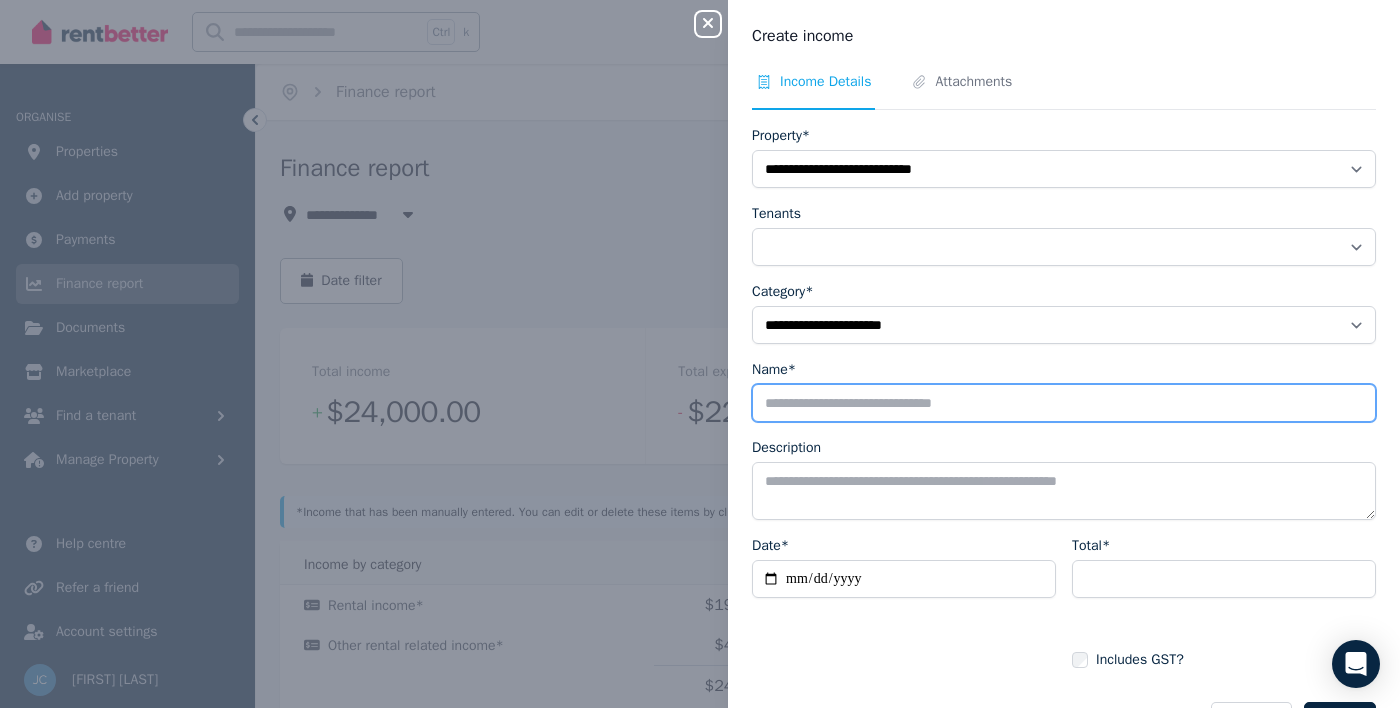 click on "Name*" at bounding box center (1064, 403) 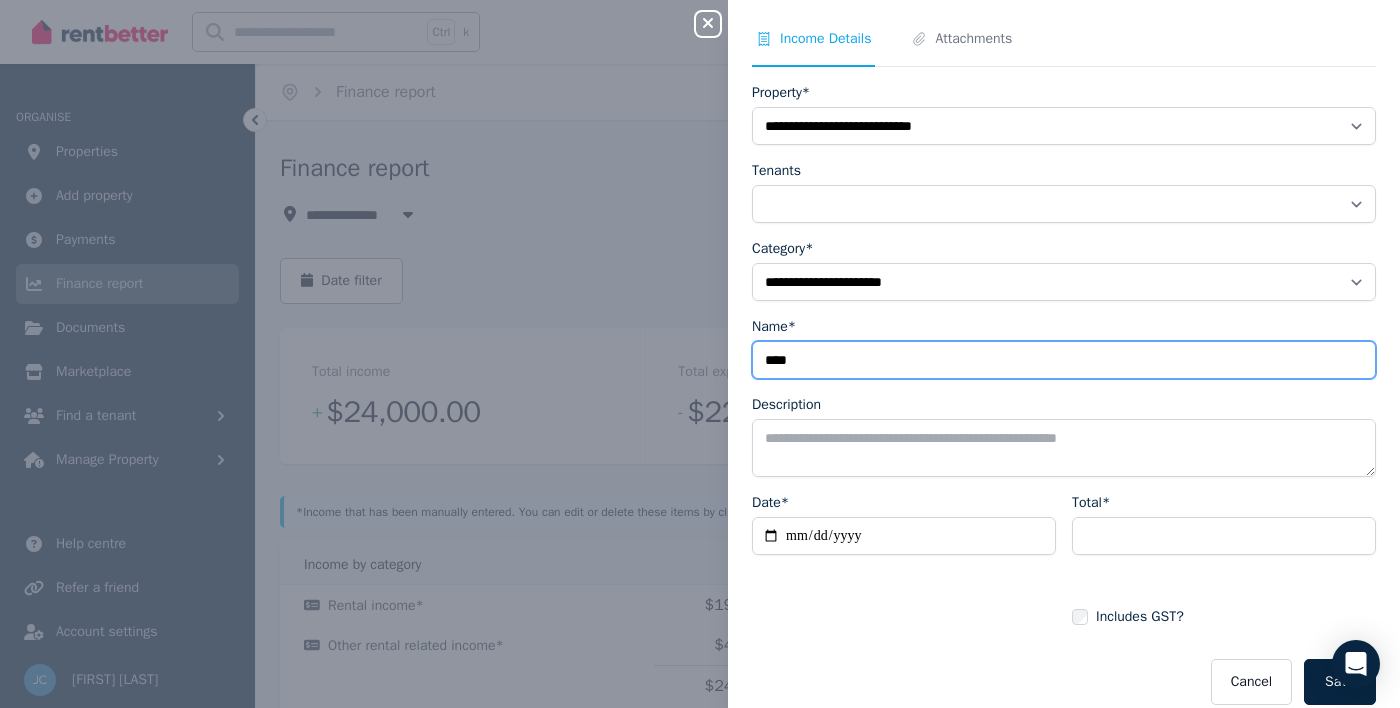 scroll, scrollTop: 64, scrollLeft: 0, axis: vertical 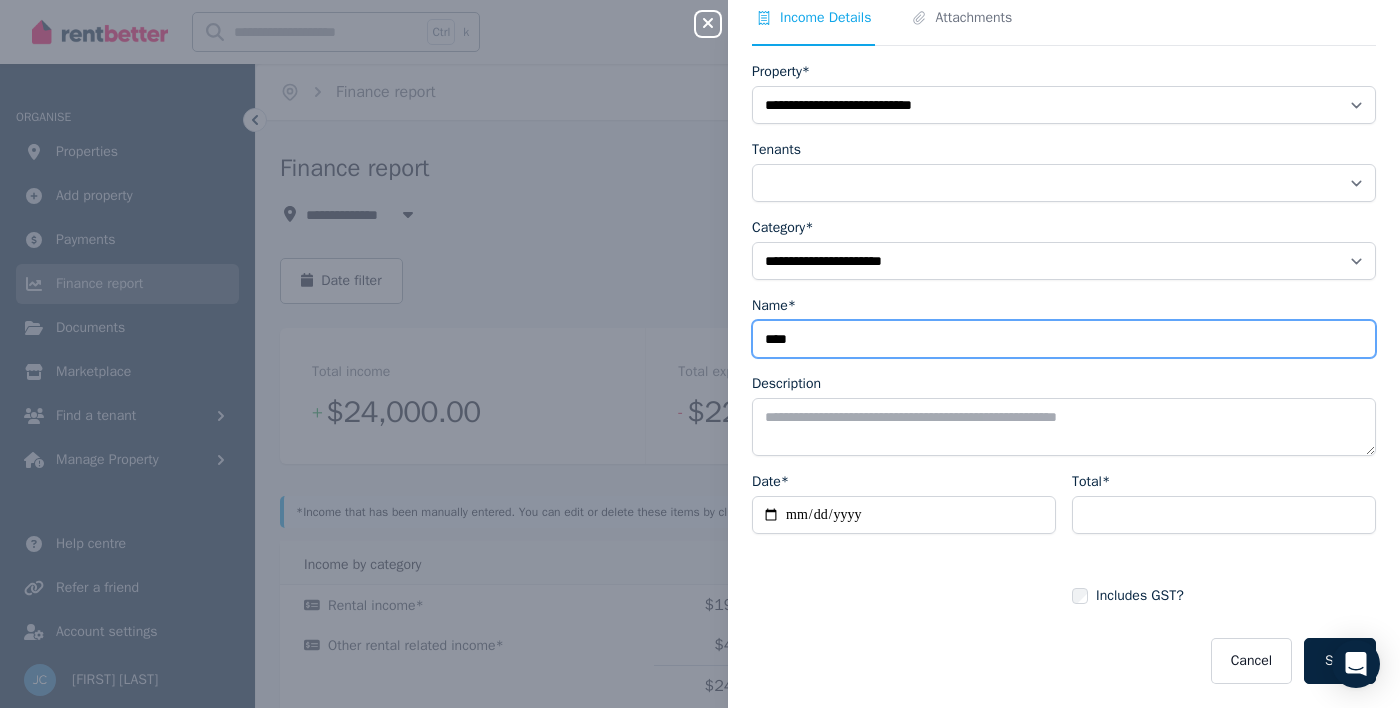 type on "****" 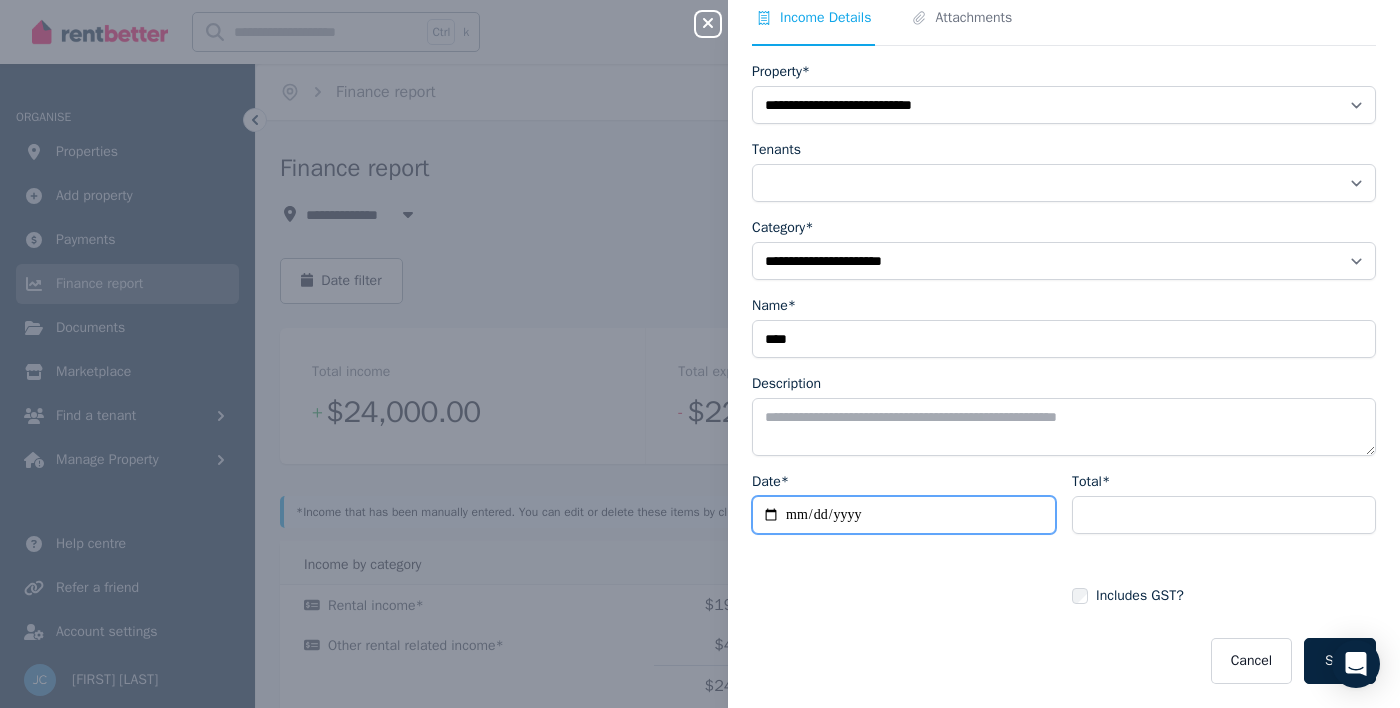 click on "Date*" at bounding box center [904, 515] 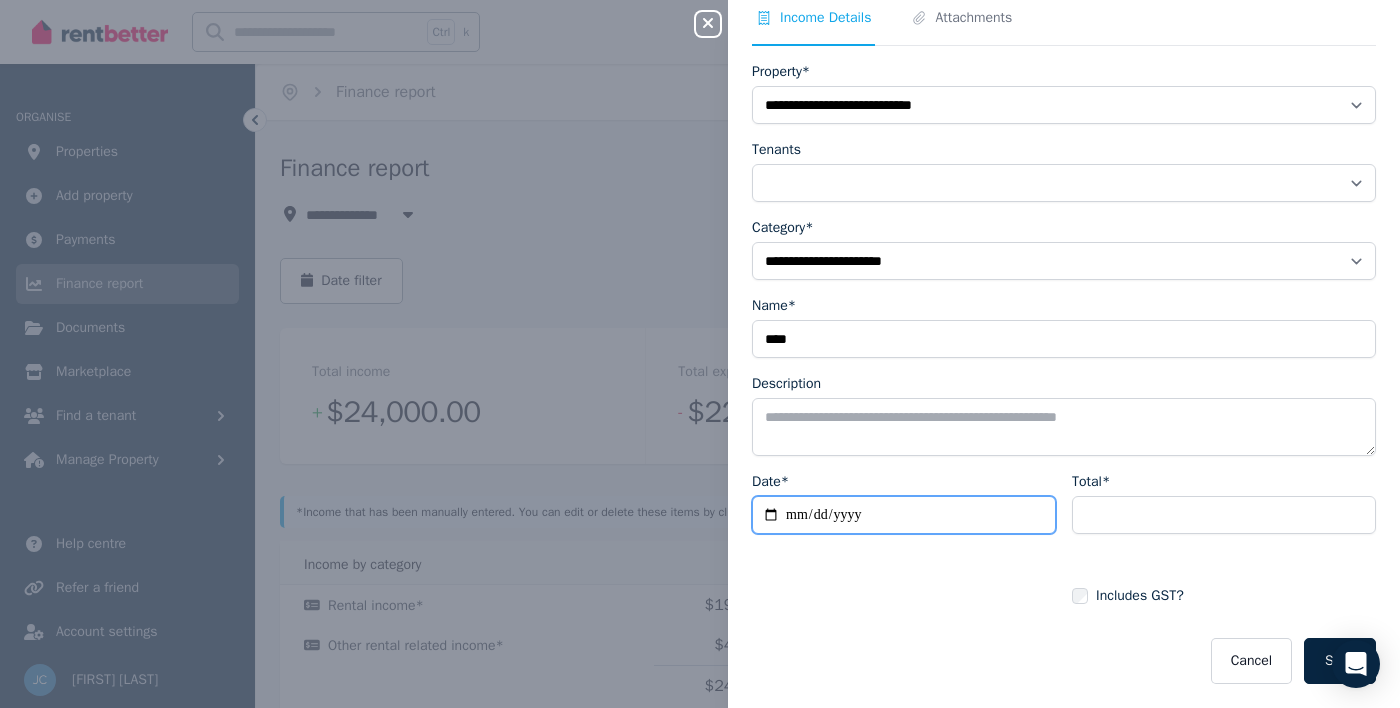 type on "**********" 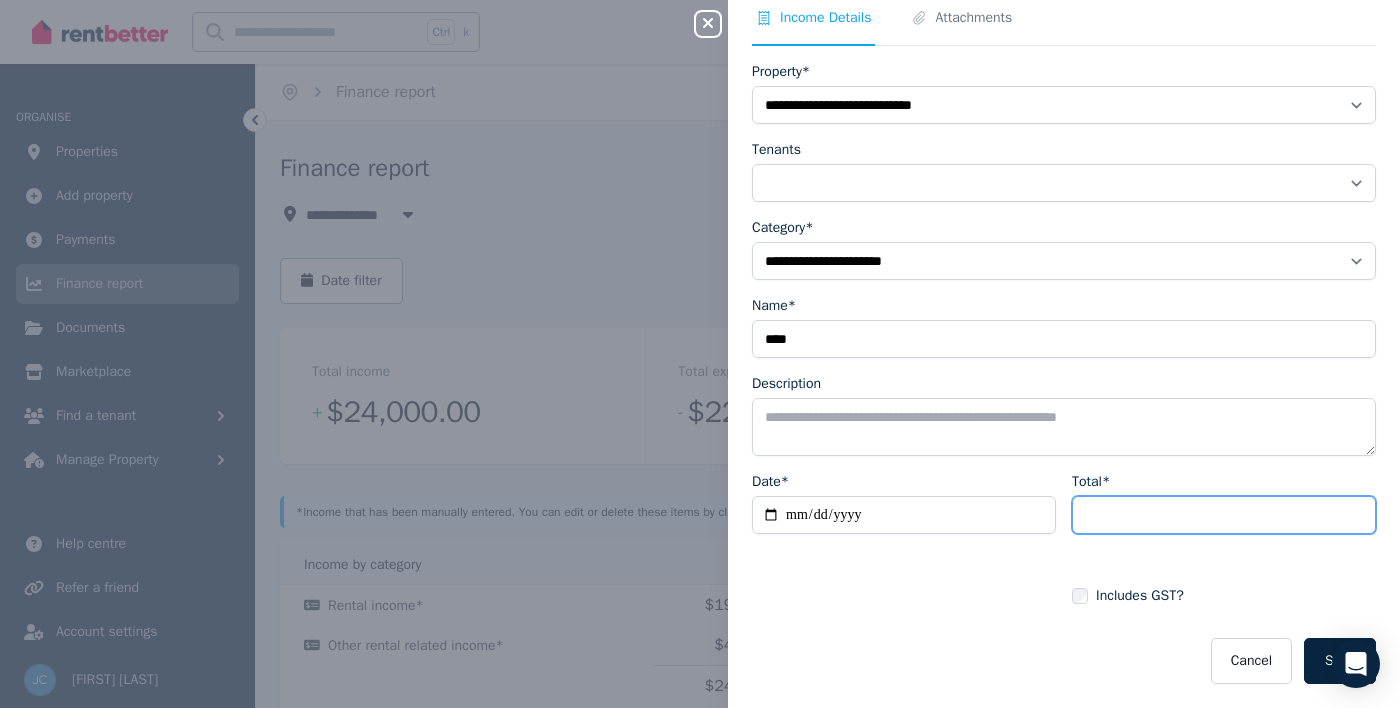 click on "Total*" at bounding box center (1224, 515) 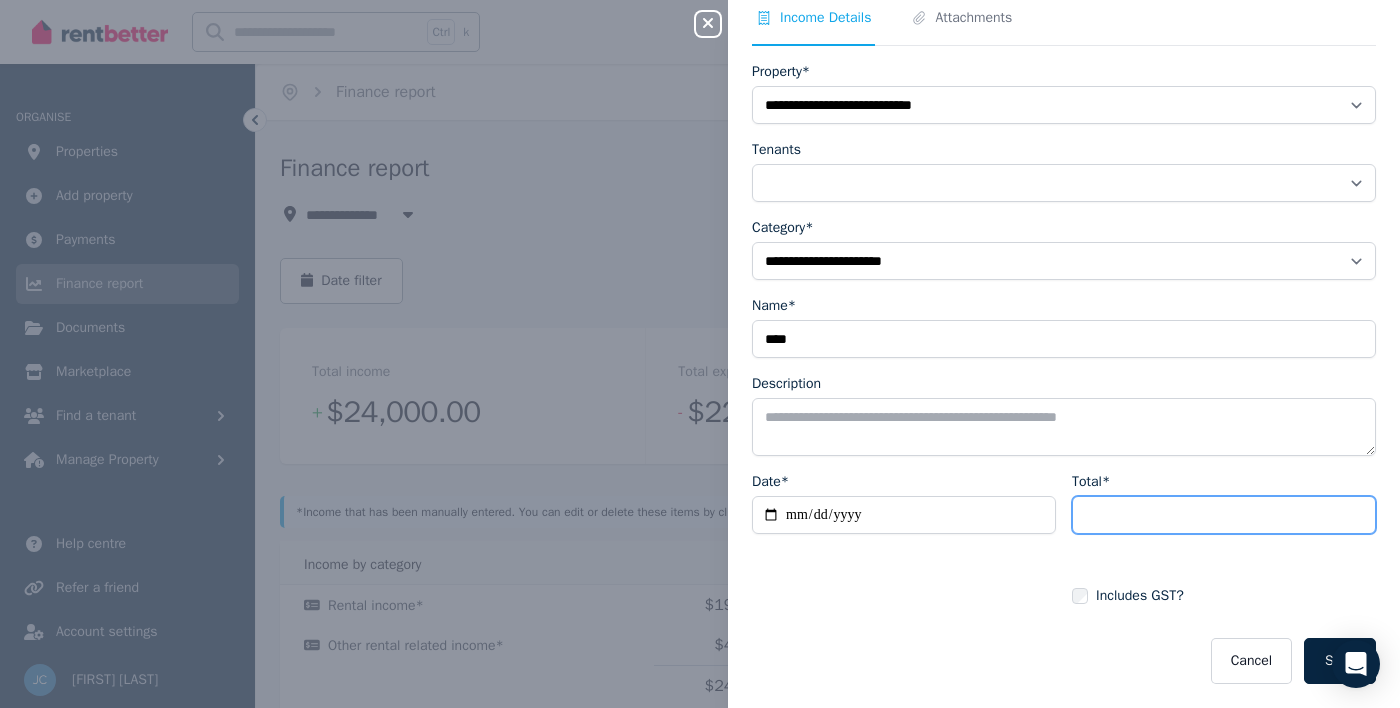 type on "***" 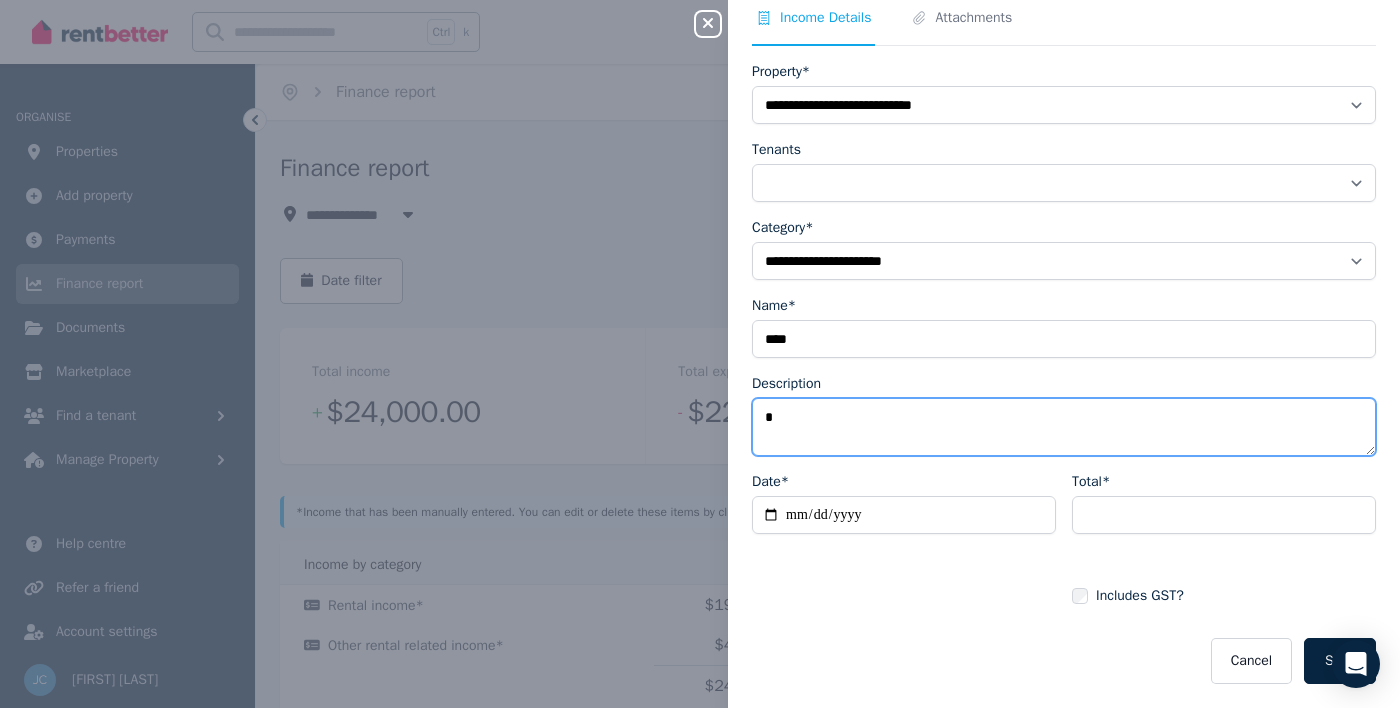 type on "*" 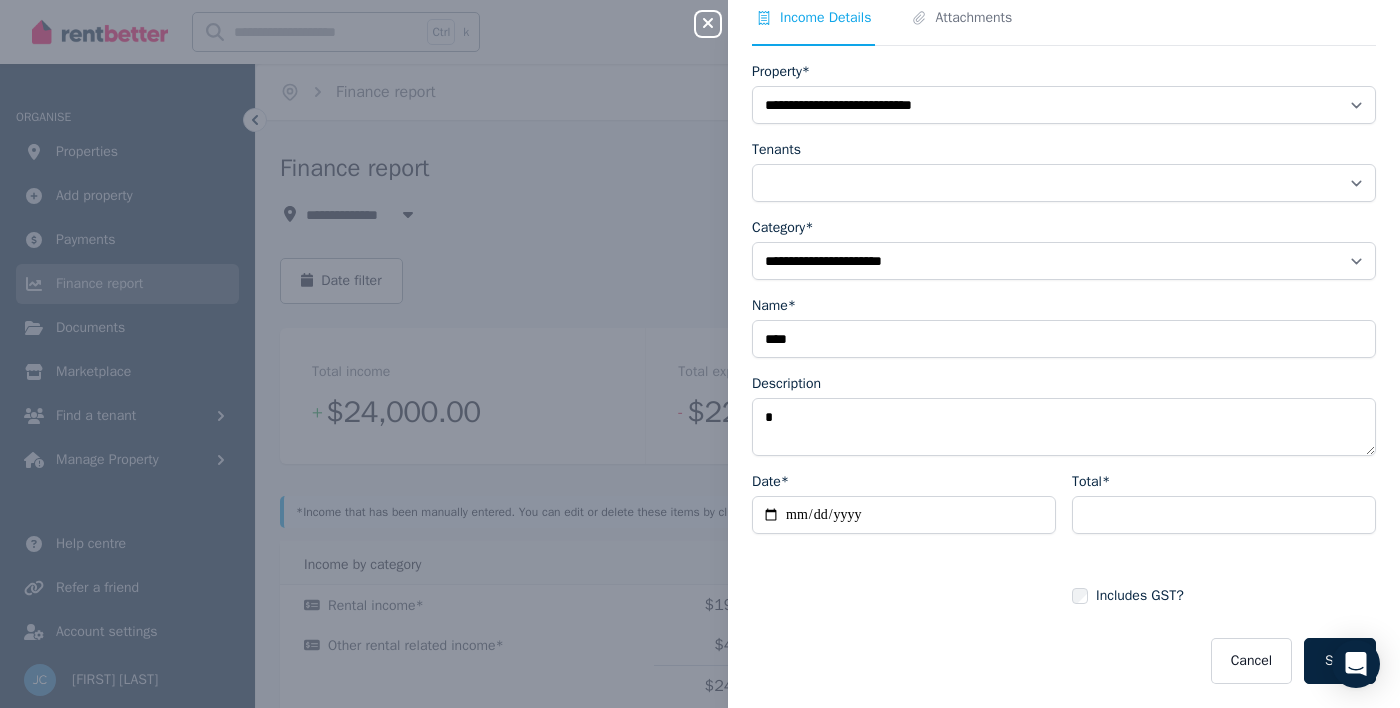 click on "Save" at bounding box center (1340, 661) 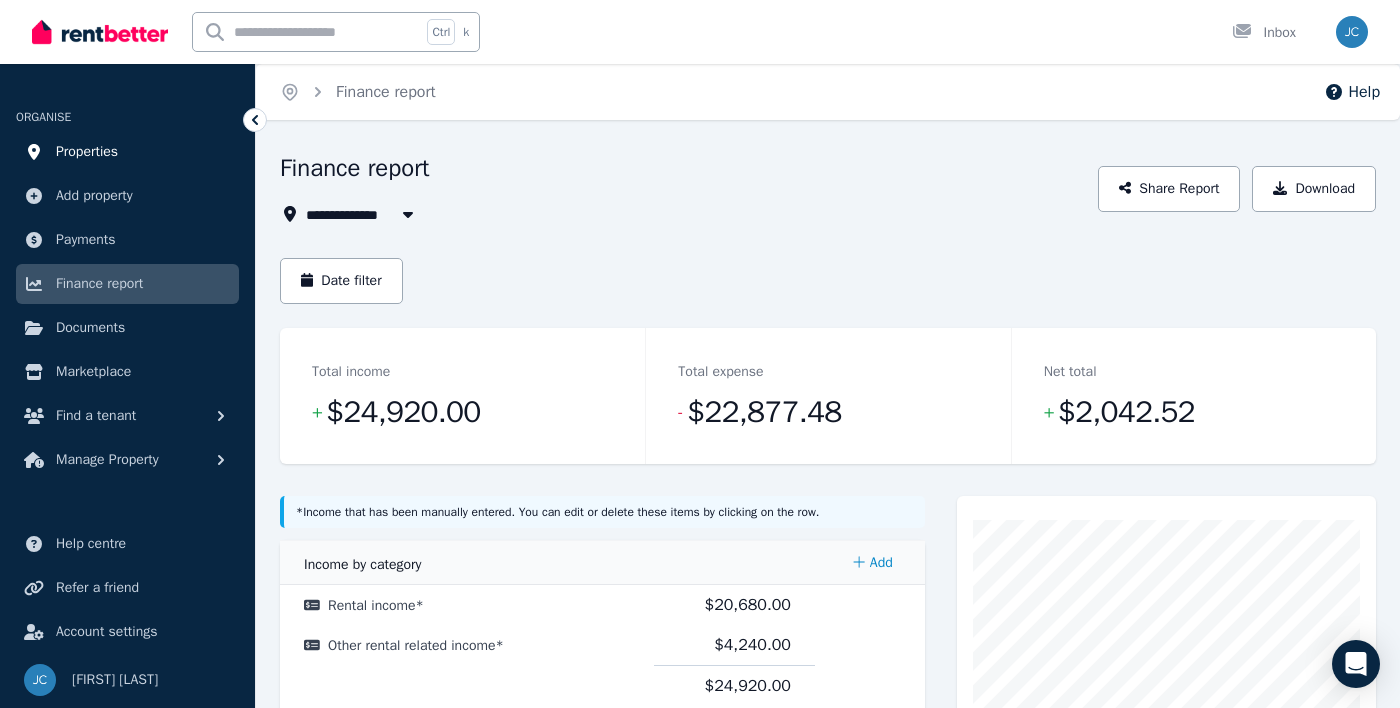 click on "Properties" at bounding box center (127, 152) 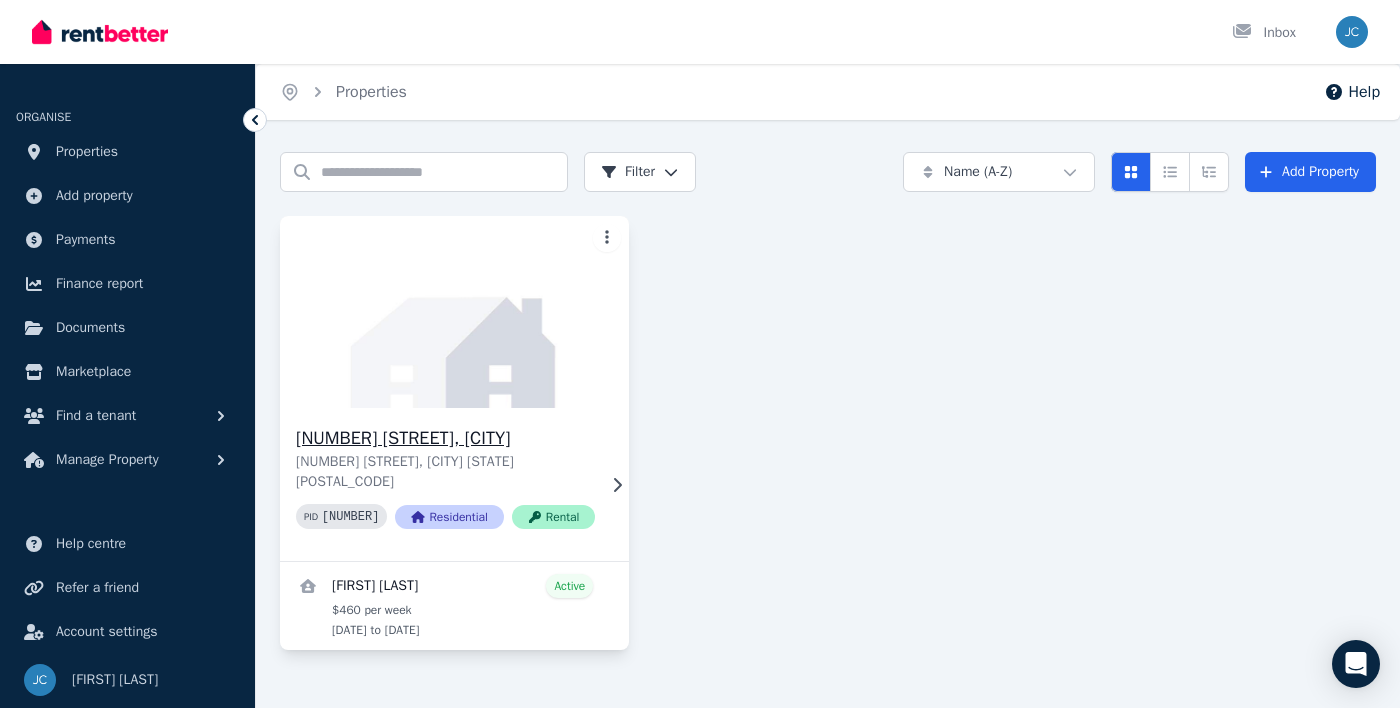 click at bounding box center (454, 312) 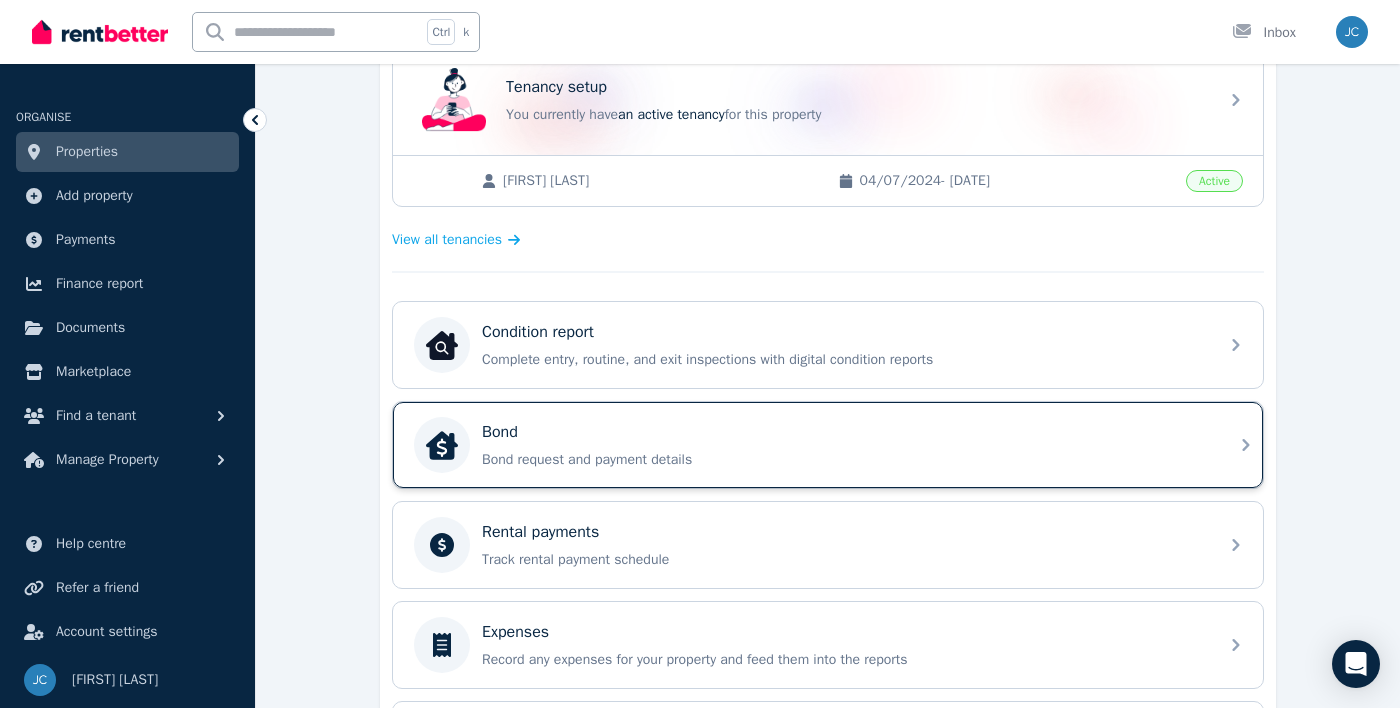 scroll, scrollTop: 445, scrollLeft: 0, axis: vertical 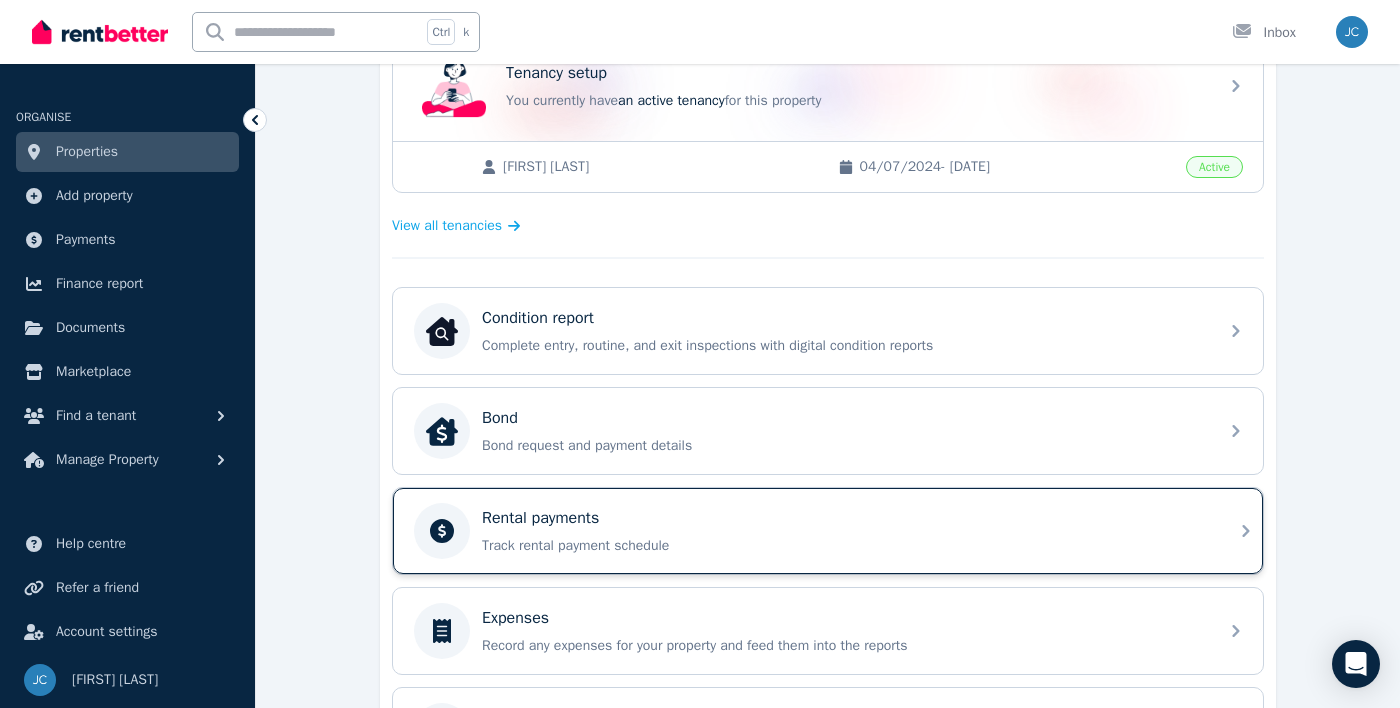 click on "Rental payments Track rental payment schedule" at bounding box center [810, 531] 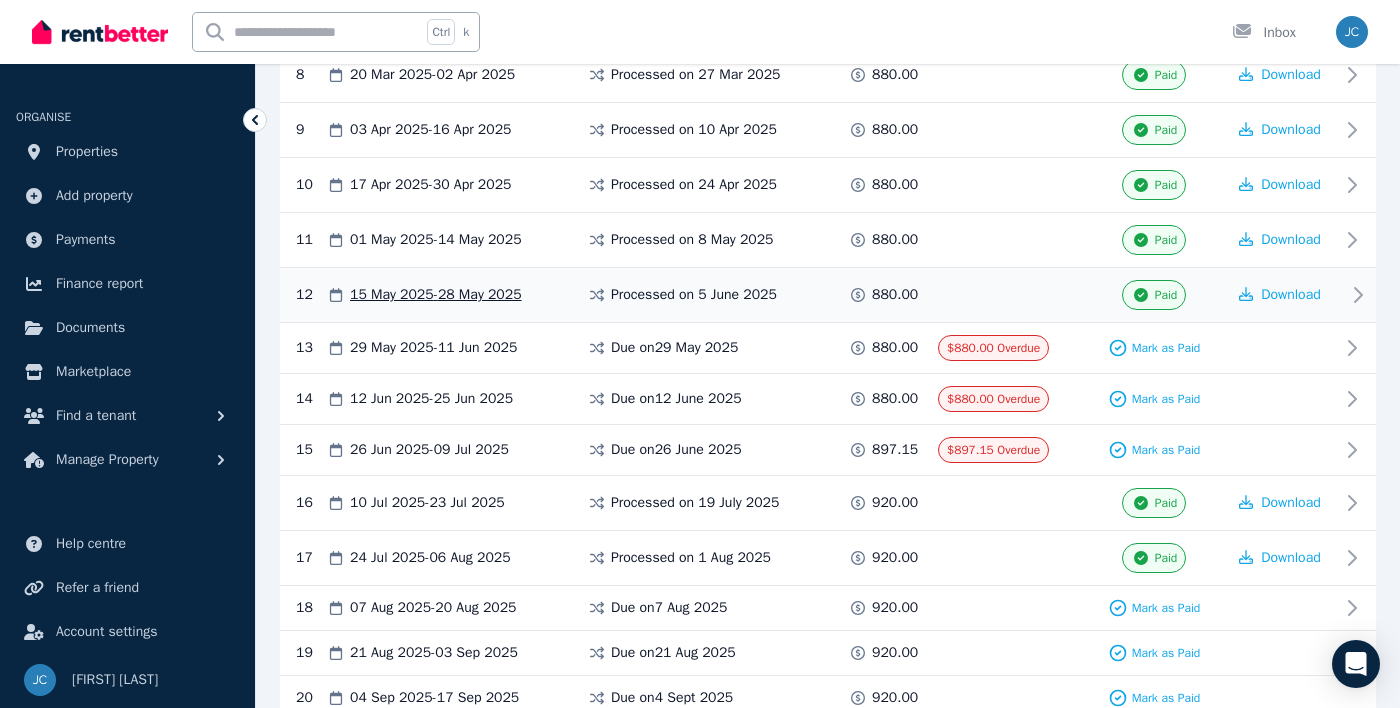 scroll, scrollTop: 927, scrollLeft: 0, axis: vertical 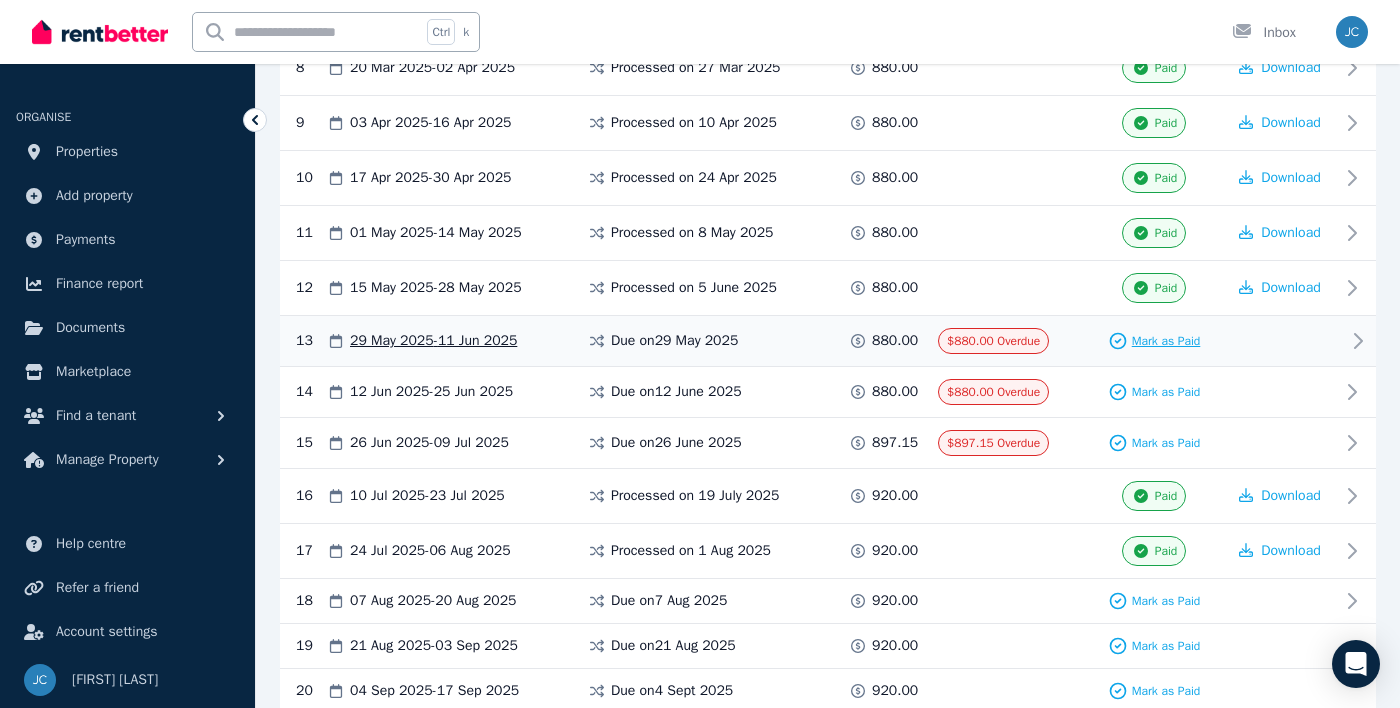 click on "Mark as Paid" at bounding box center [1166, 341] 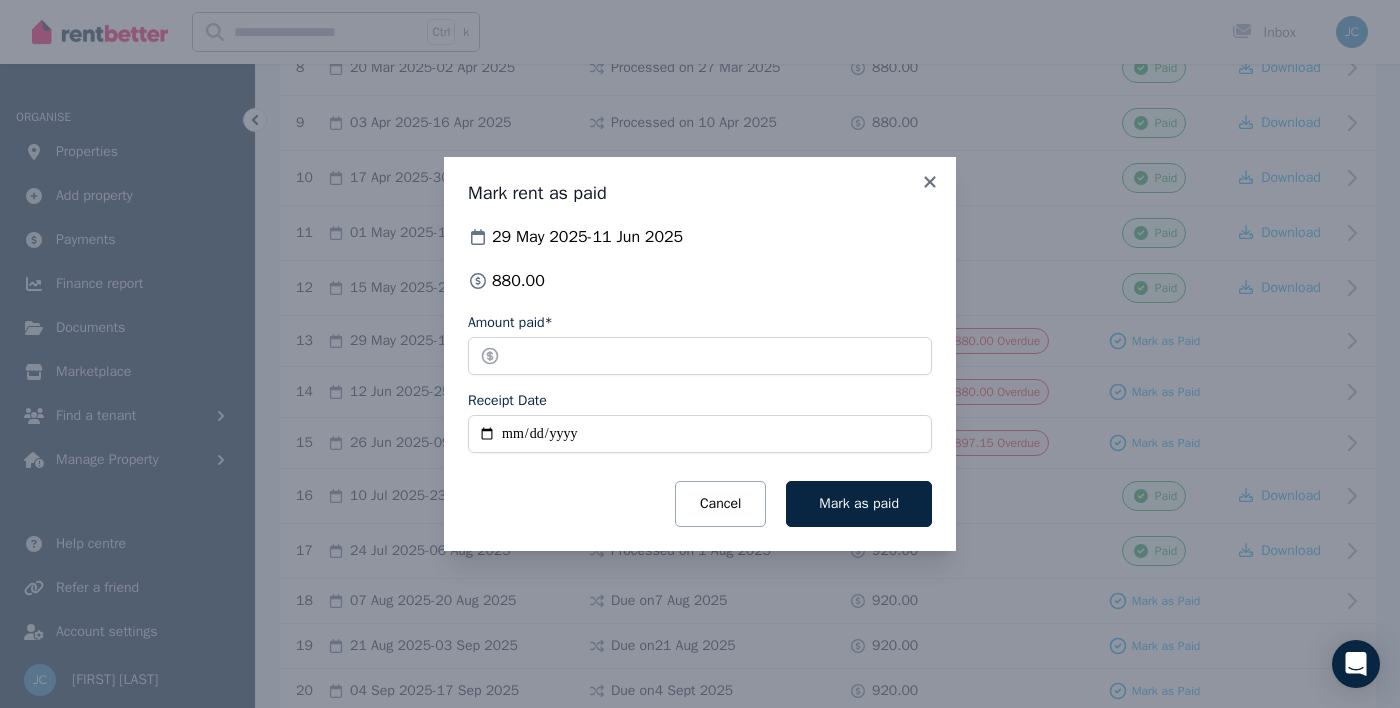 click on "Receipt Date" at bounding box center (700, 434) 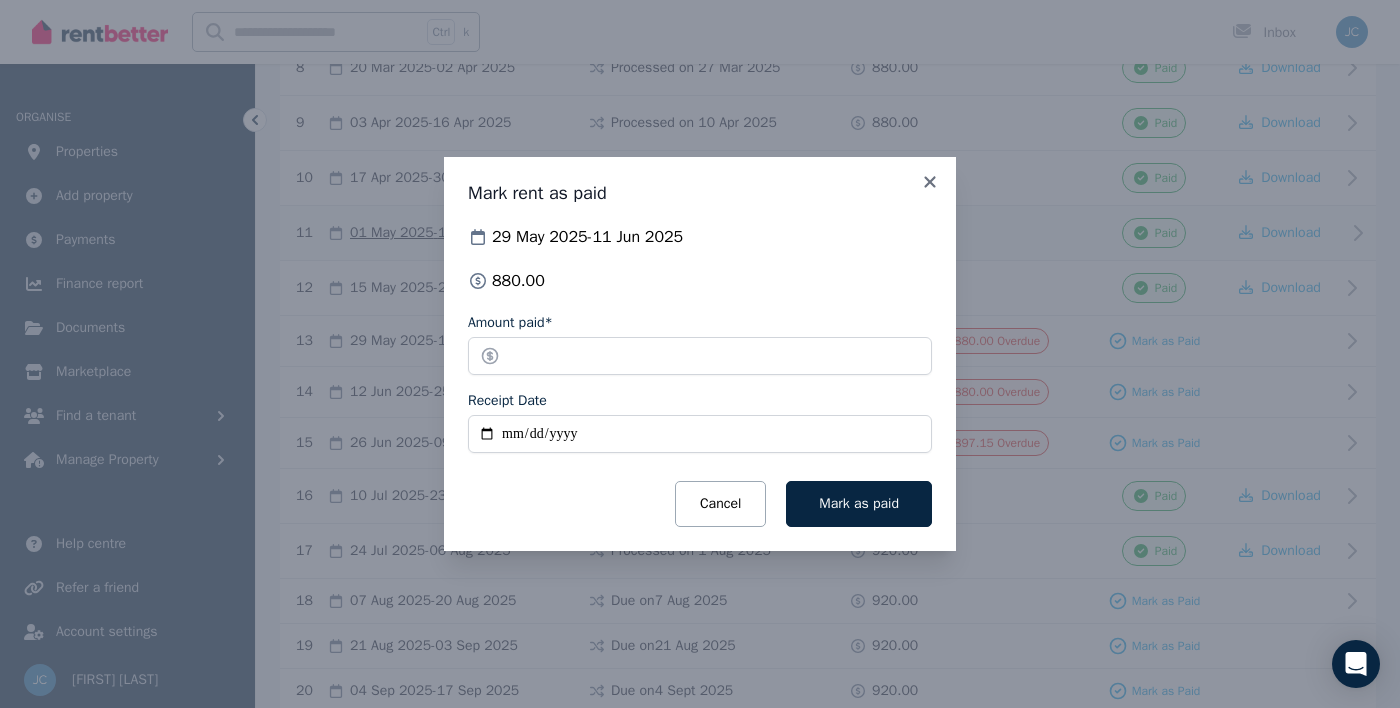 click 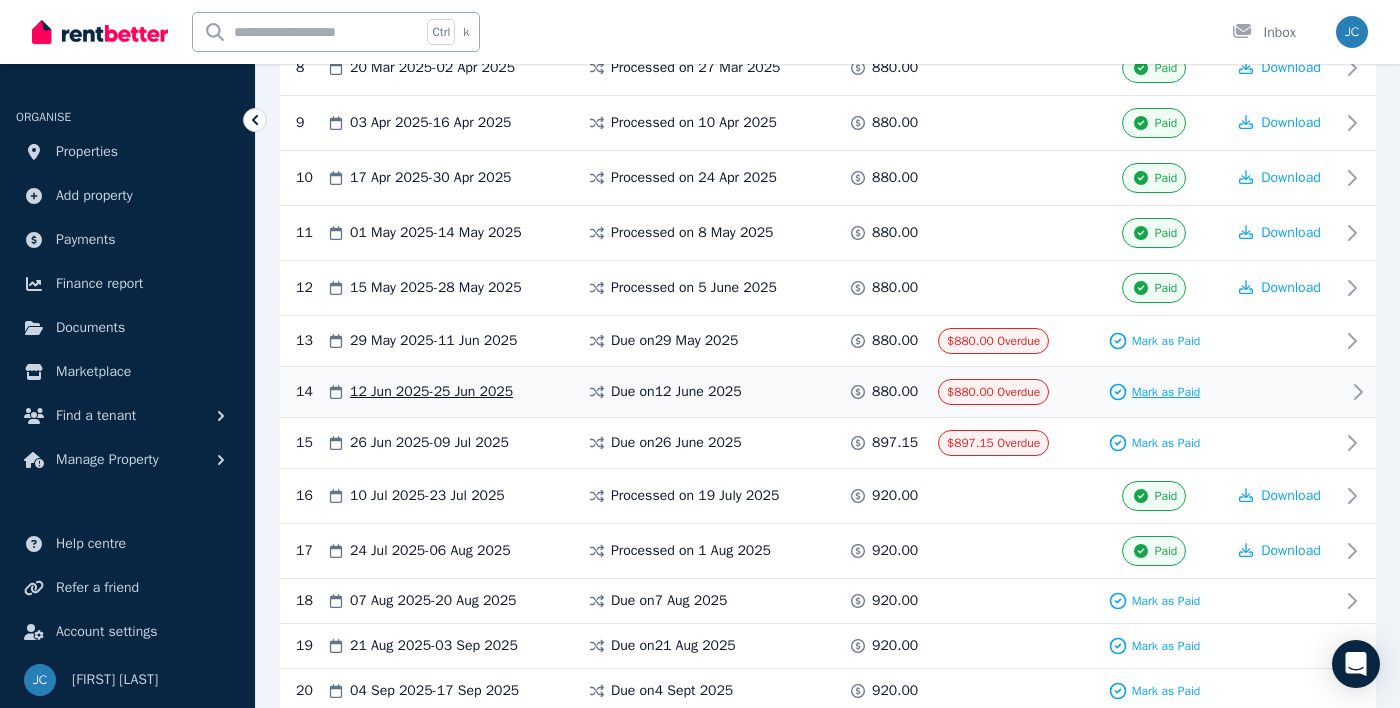 click on "Mark as Paid" at bounding box center (1166, 392) 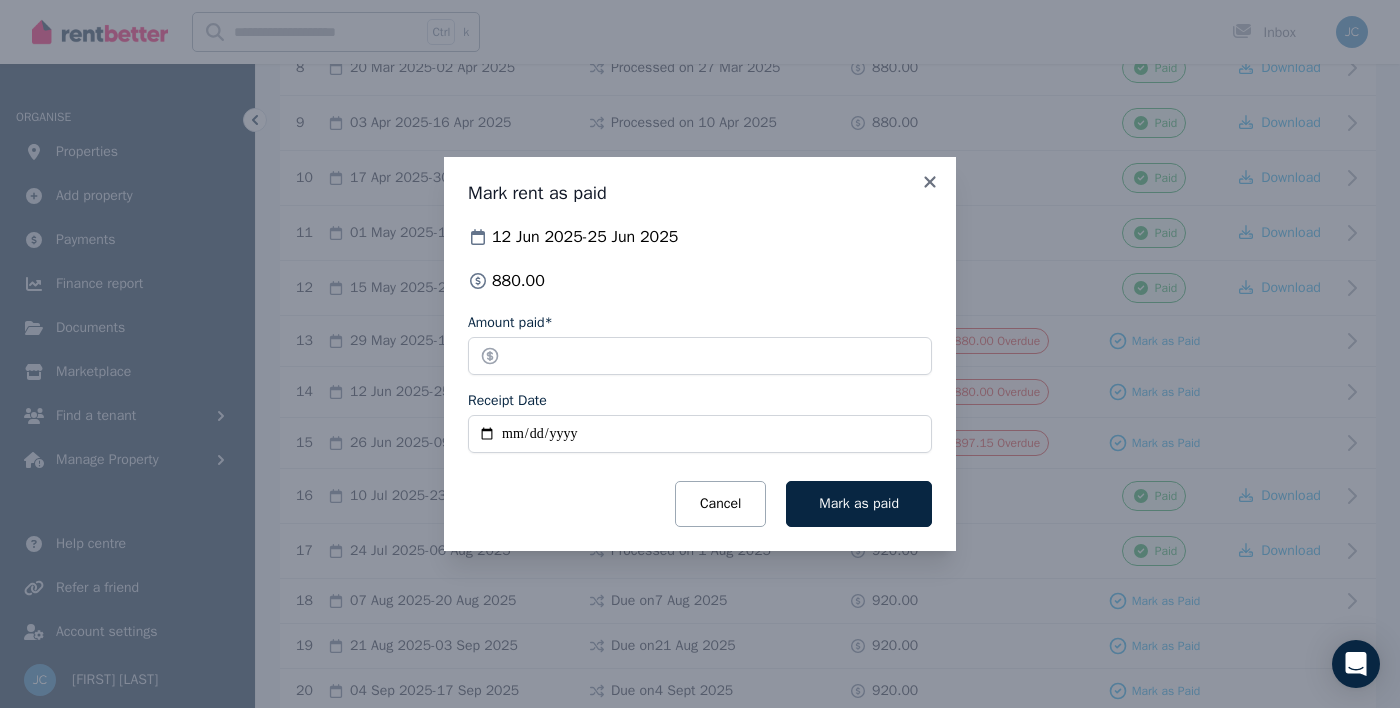 click on "Receipt Date" at bounding box center (700, 434) 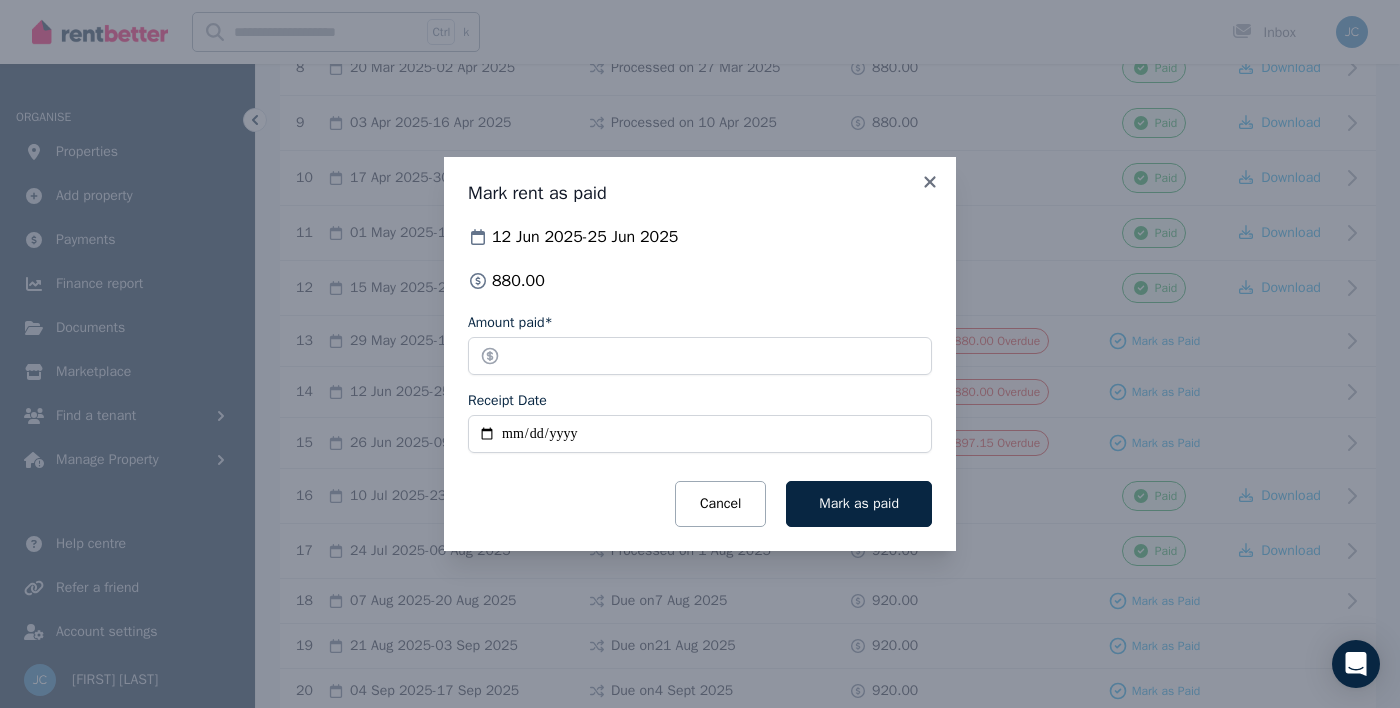 type on "**********" 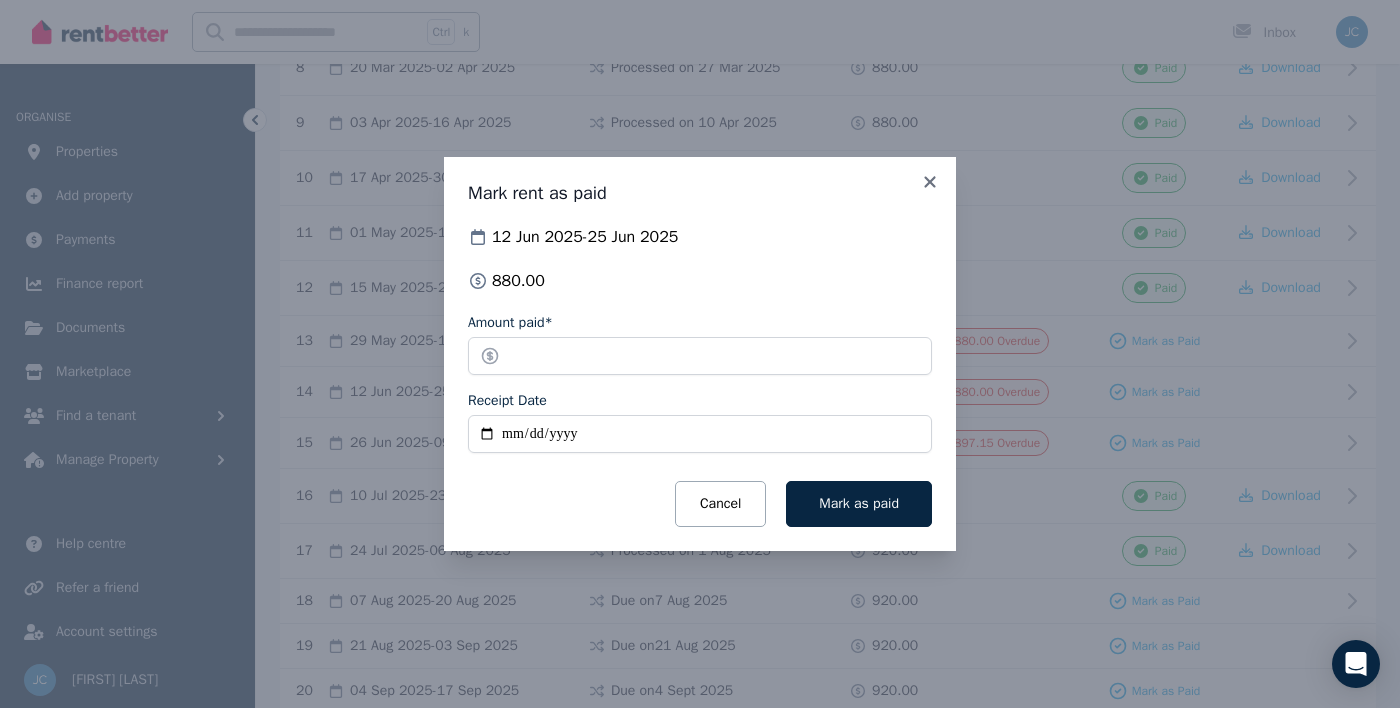 click on "Mark as paid" at bounding box center [859, 503] 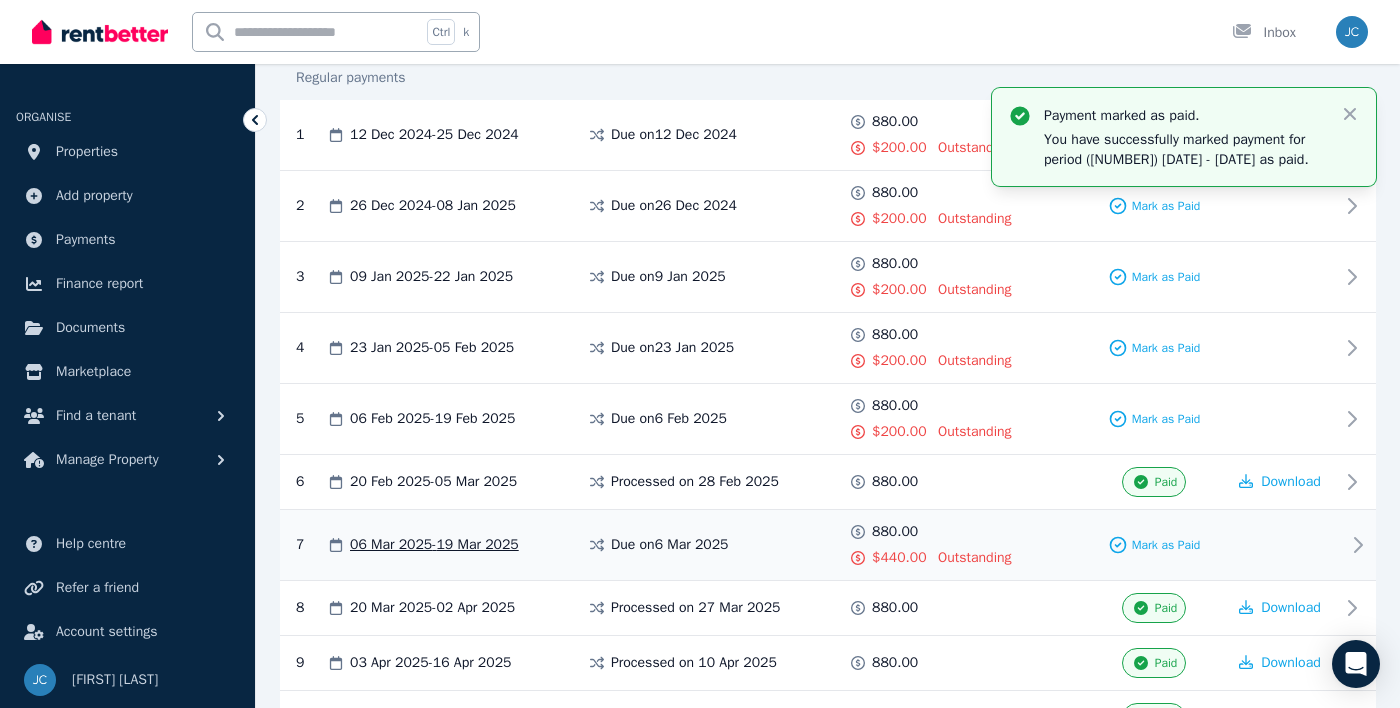 scroll, scrollTop: 385, scrollLeft: 0, axis: vertical 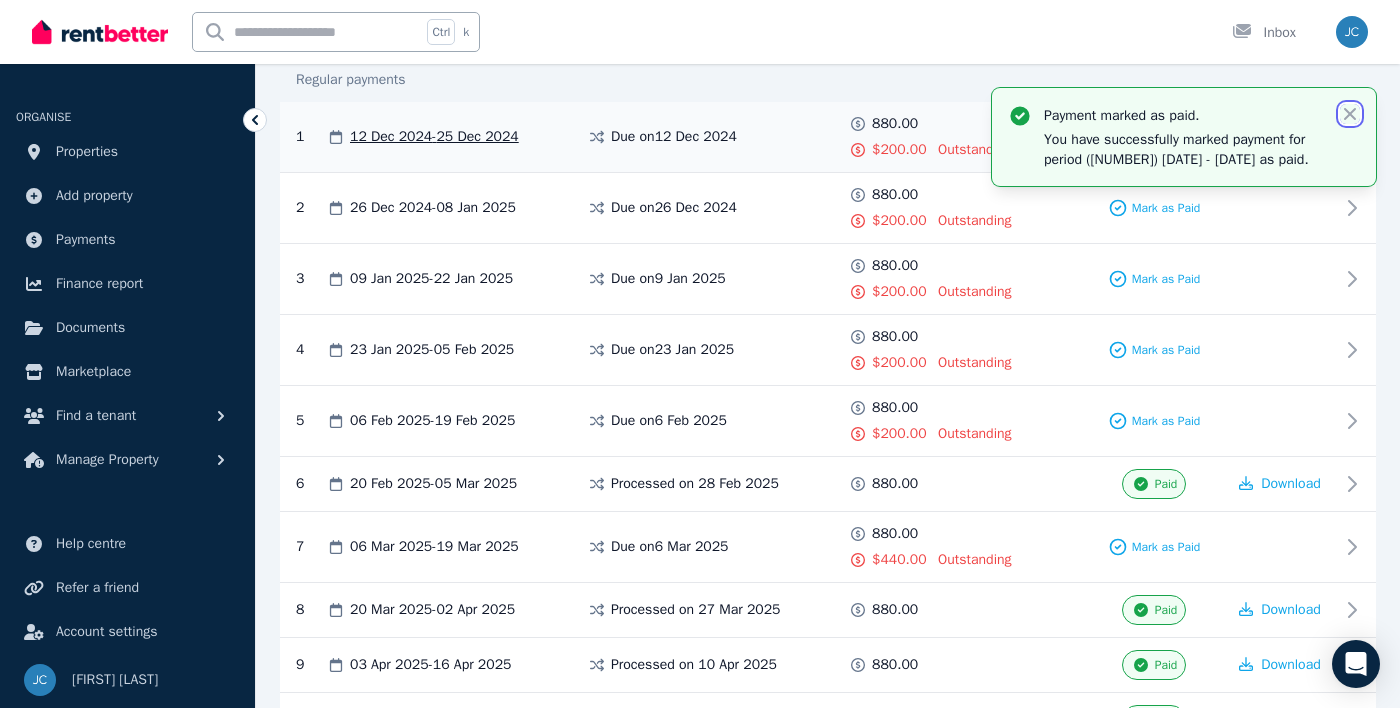 click 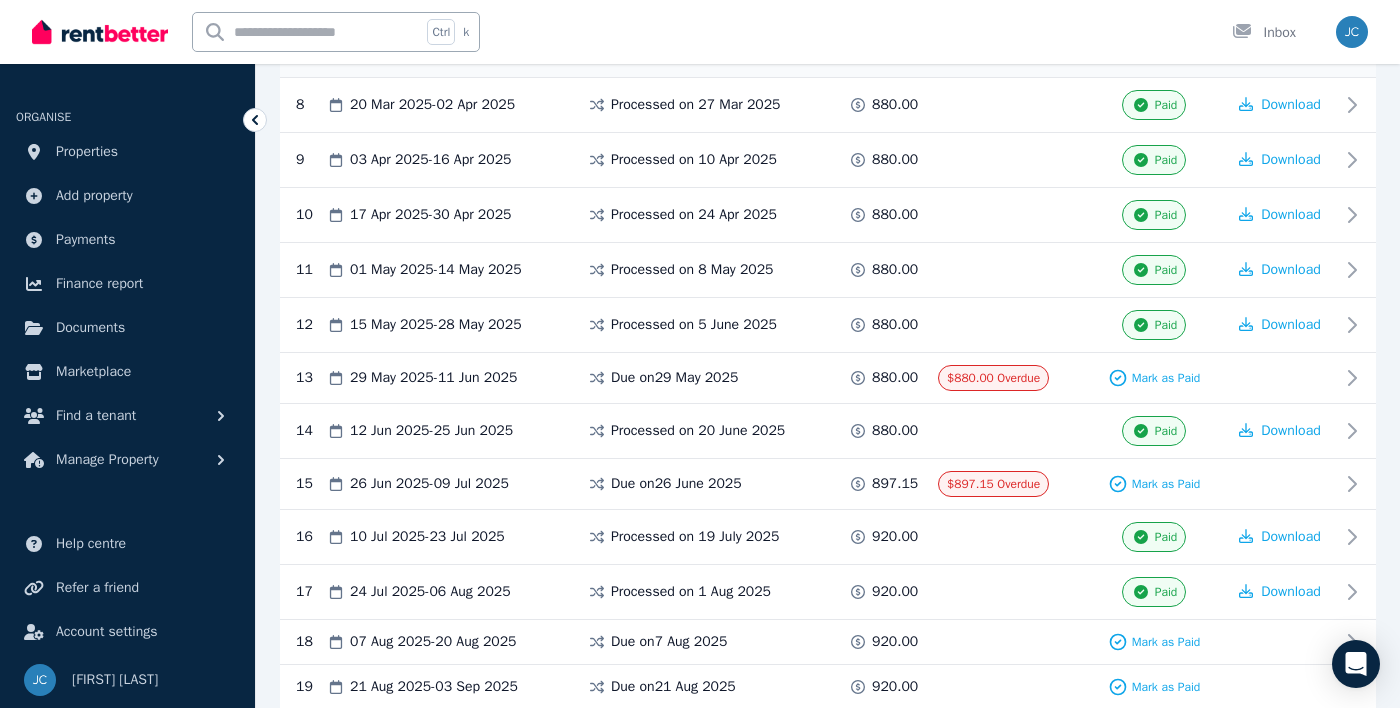scroll, scrollTop: 894, scrollLeft: 0, axis: vertical 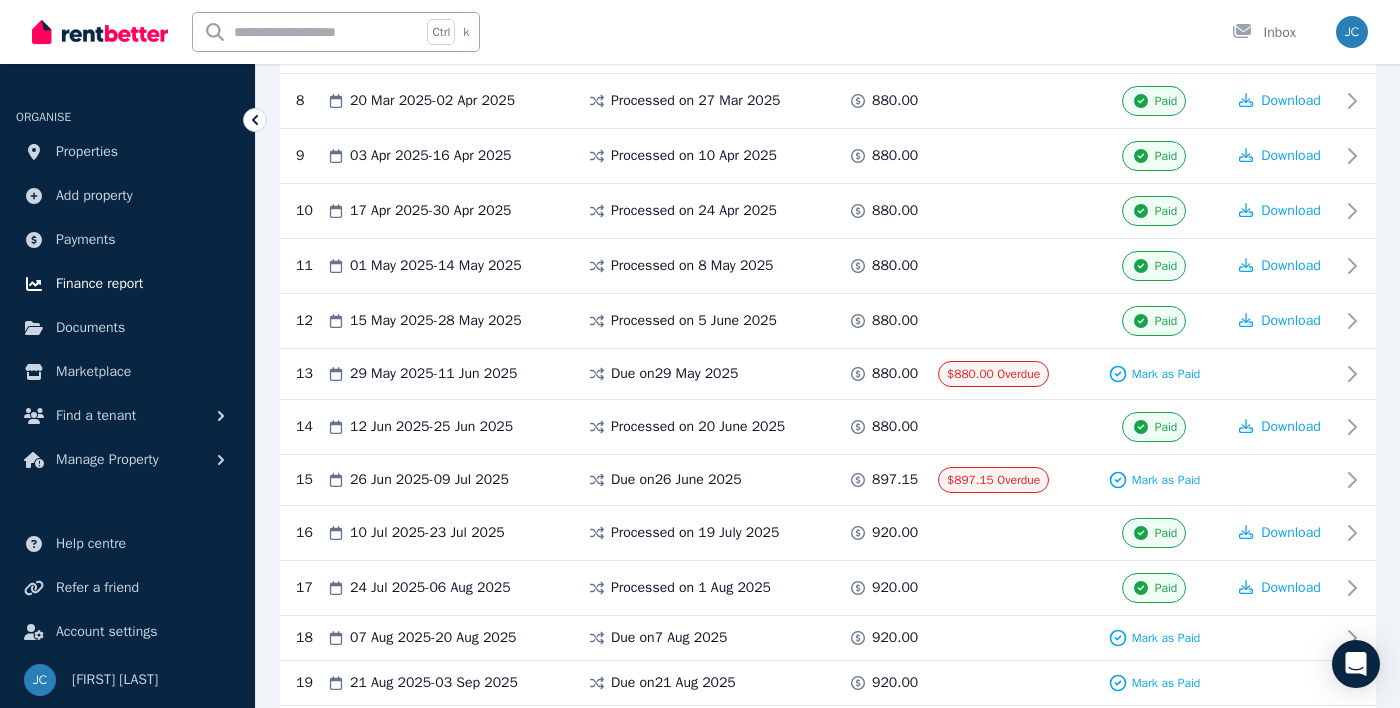 click on "Finance report" at bounding box center [99, 284] 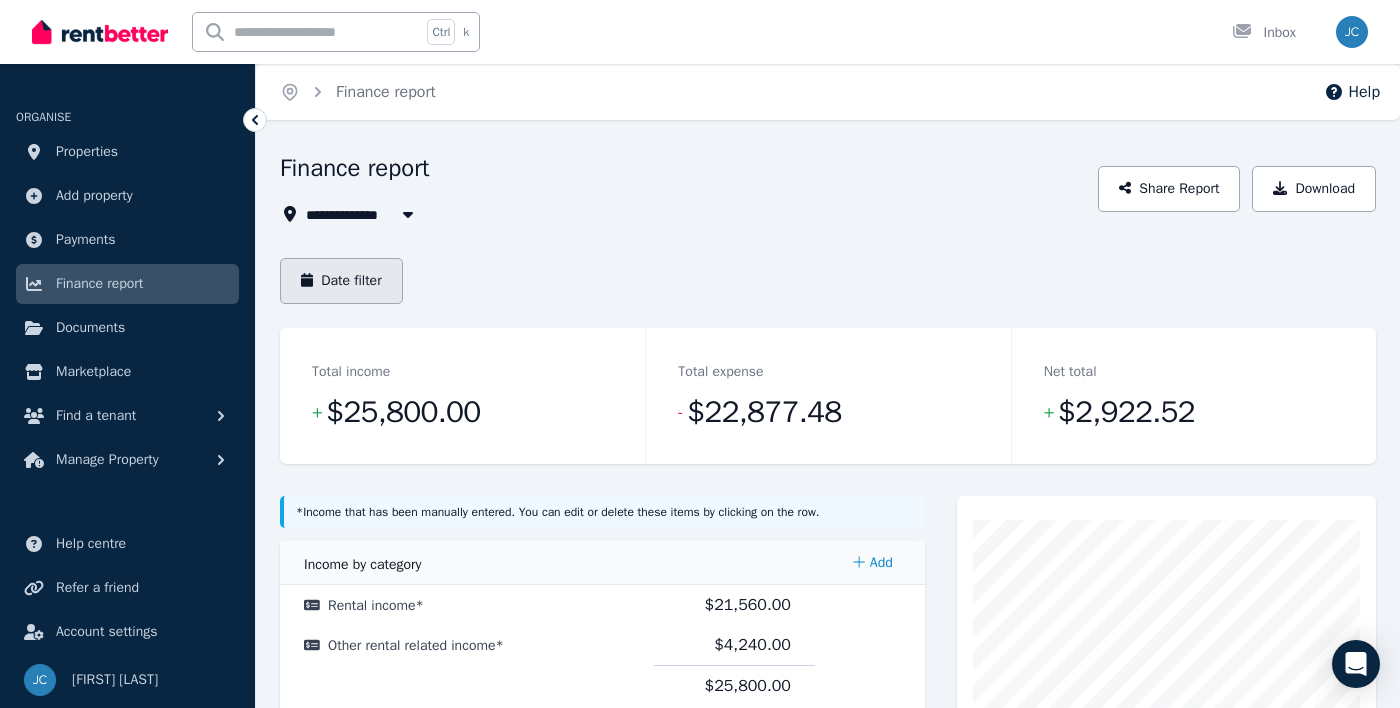 click on "Date filter" at bounding box center (341, 281) 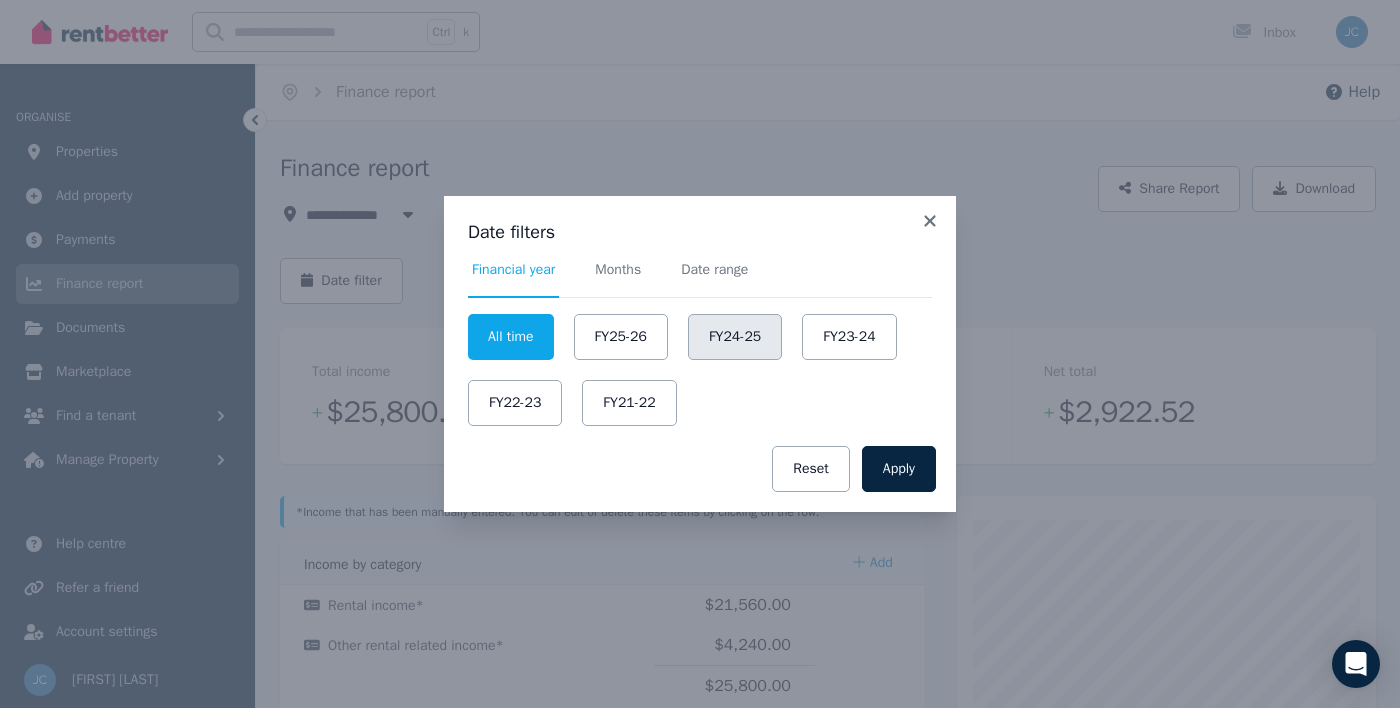 click on "FY24-25" at bounding box center (735, 337) 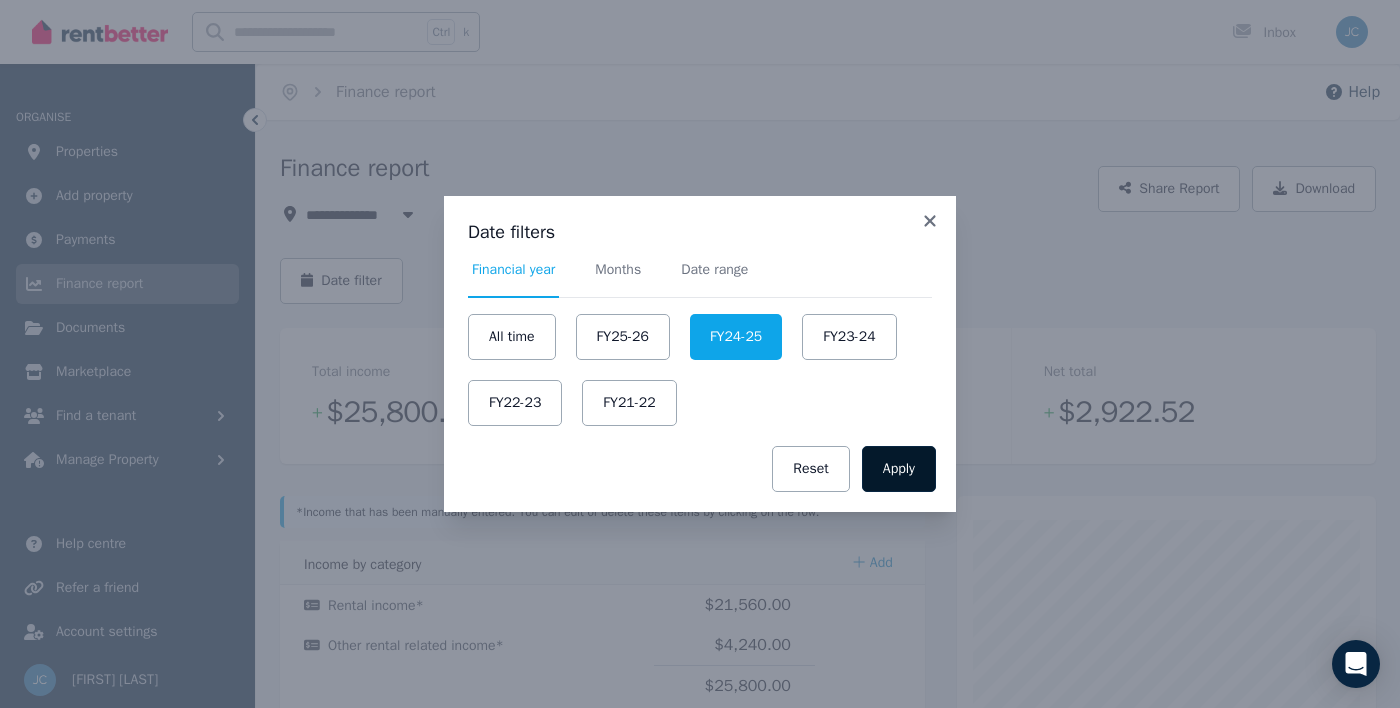 click on "Apply" at bounding box center [899, 469] 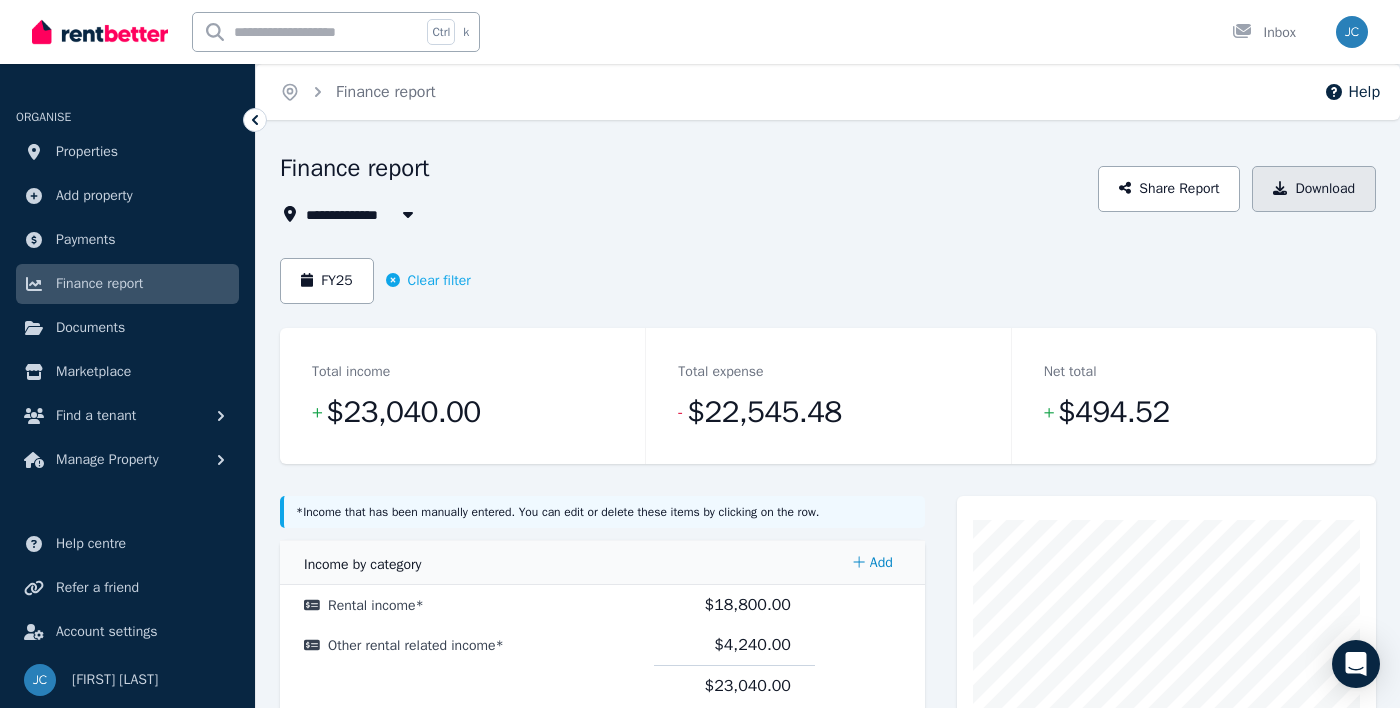 click on "Download" at bounding box center [1314, 189] 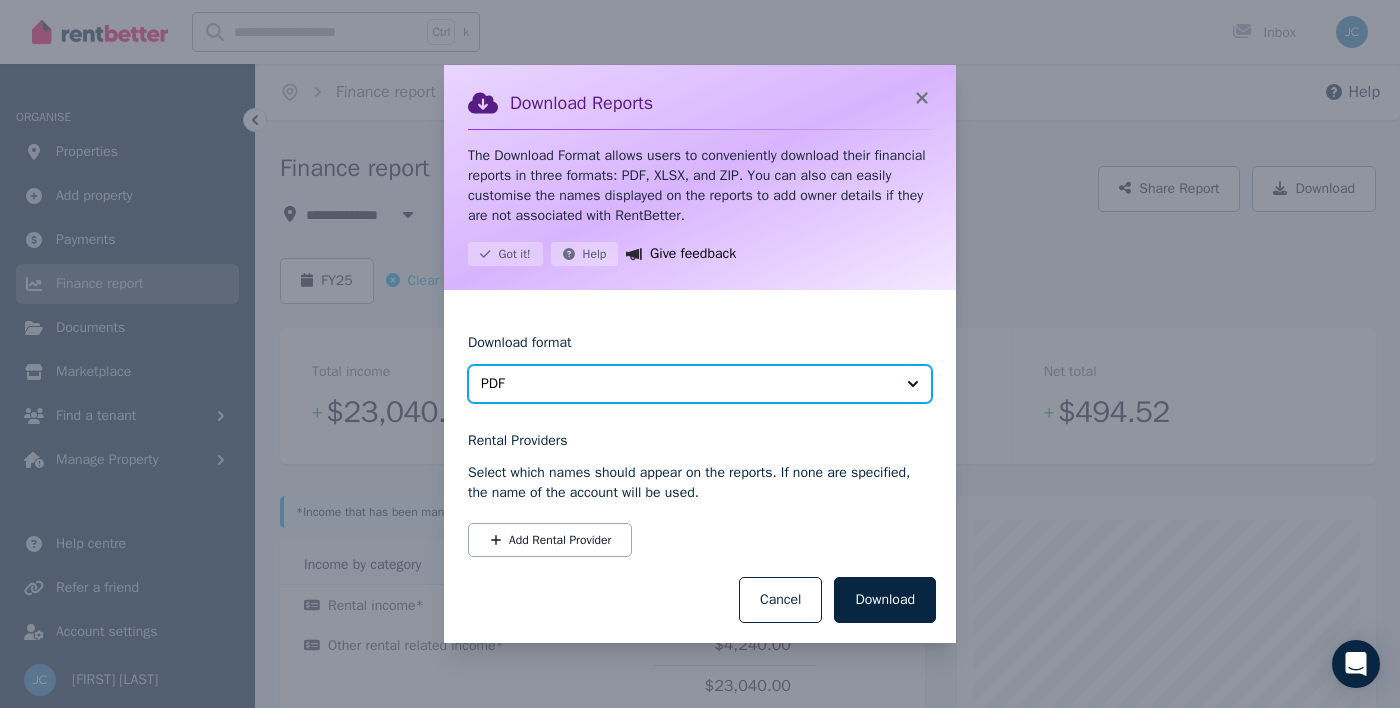 click on "PDF" at bounding box center [686, 384] 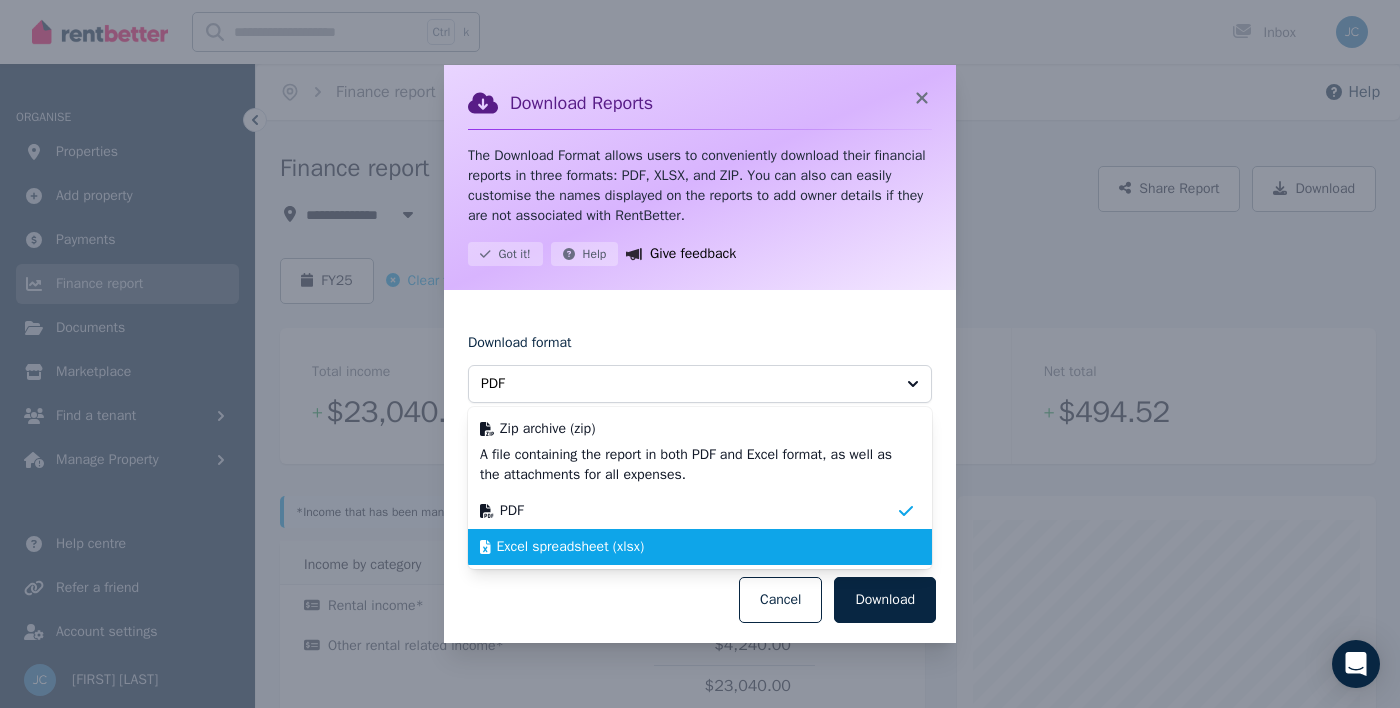 click on "Excel spreadsheet (xlsx)" at bounding box center [571, 547] 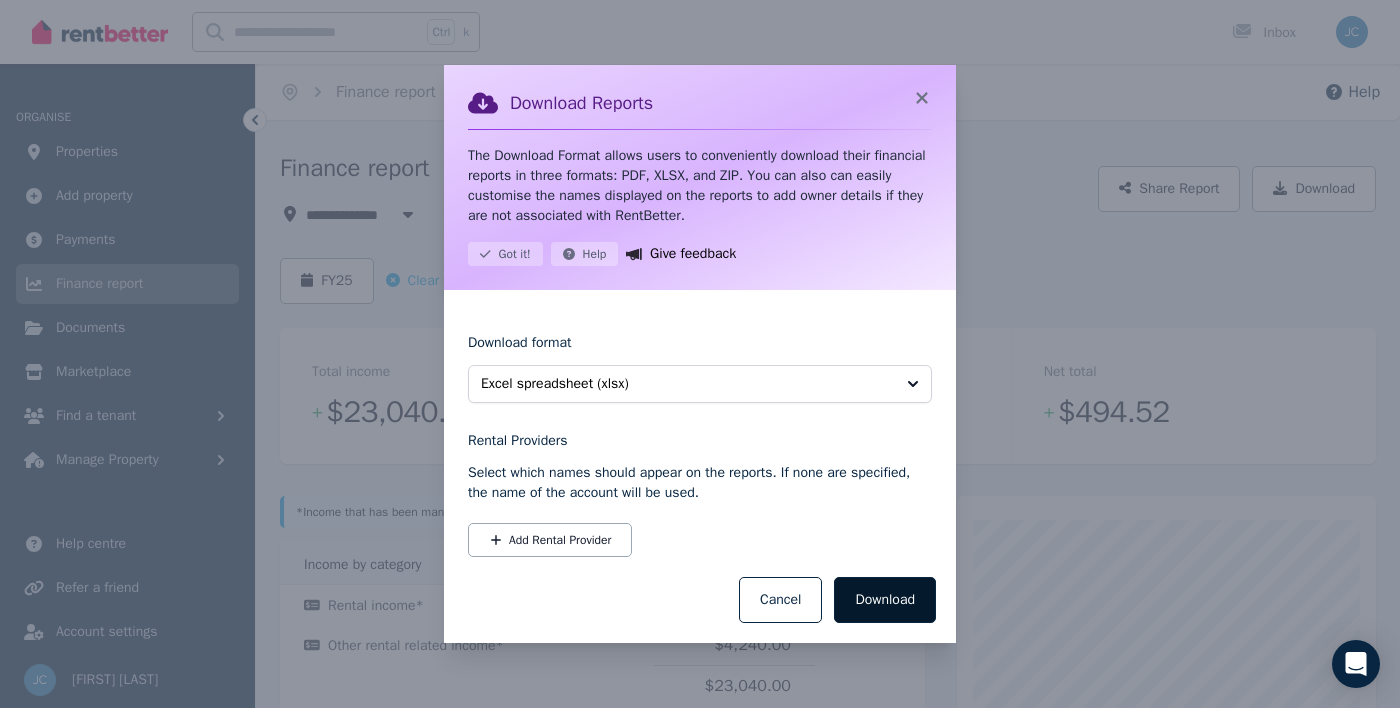 click on "Download" at bounding box center [885, 600] 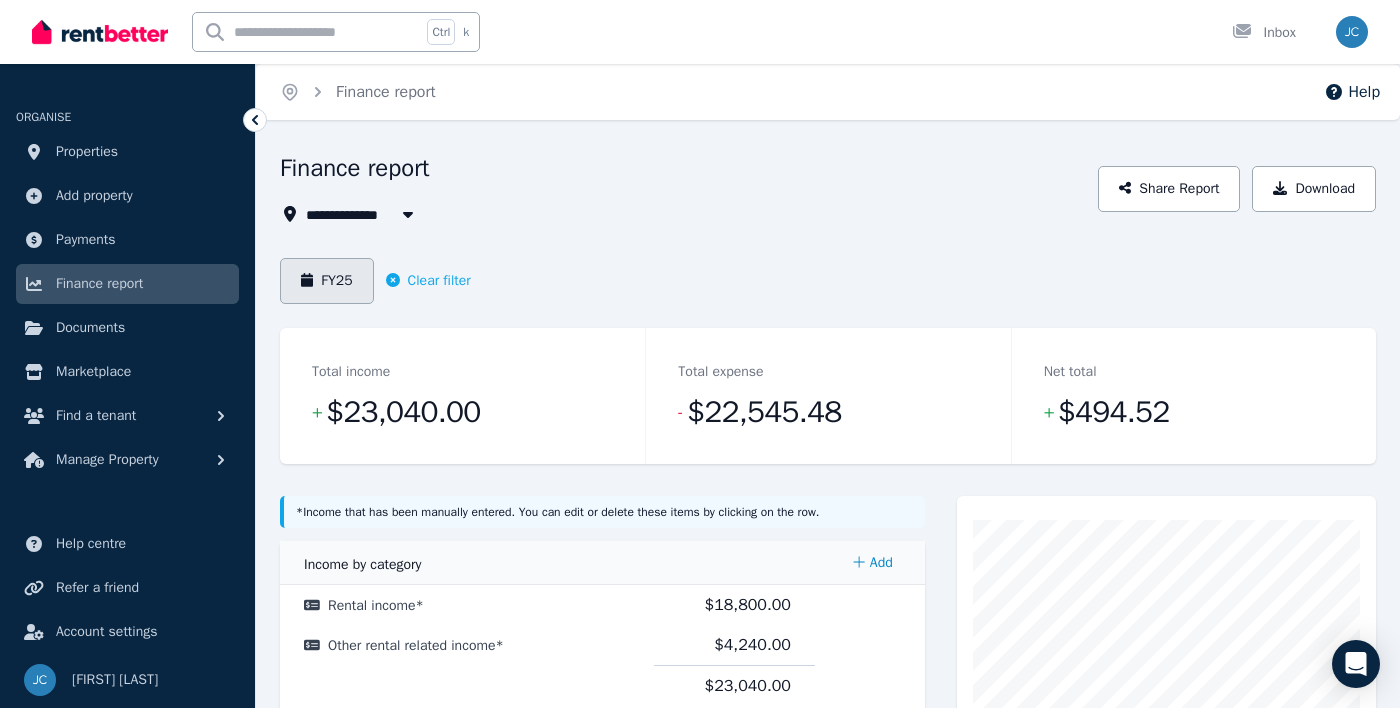 click on "FY25" at bounding box center [327, 281] 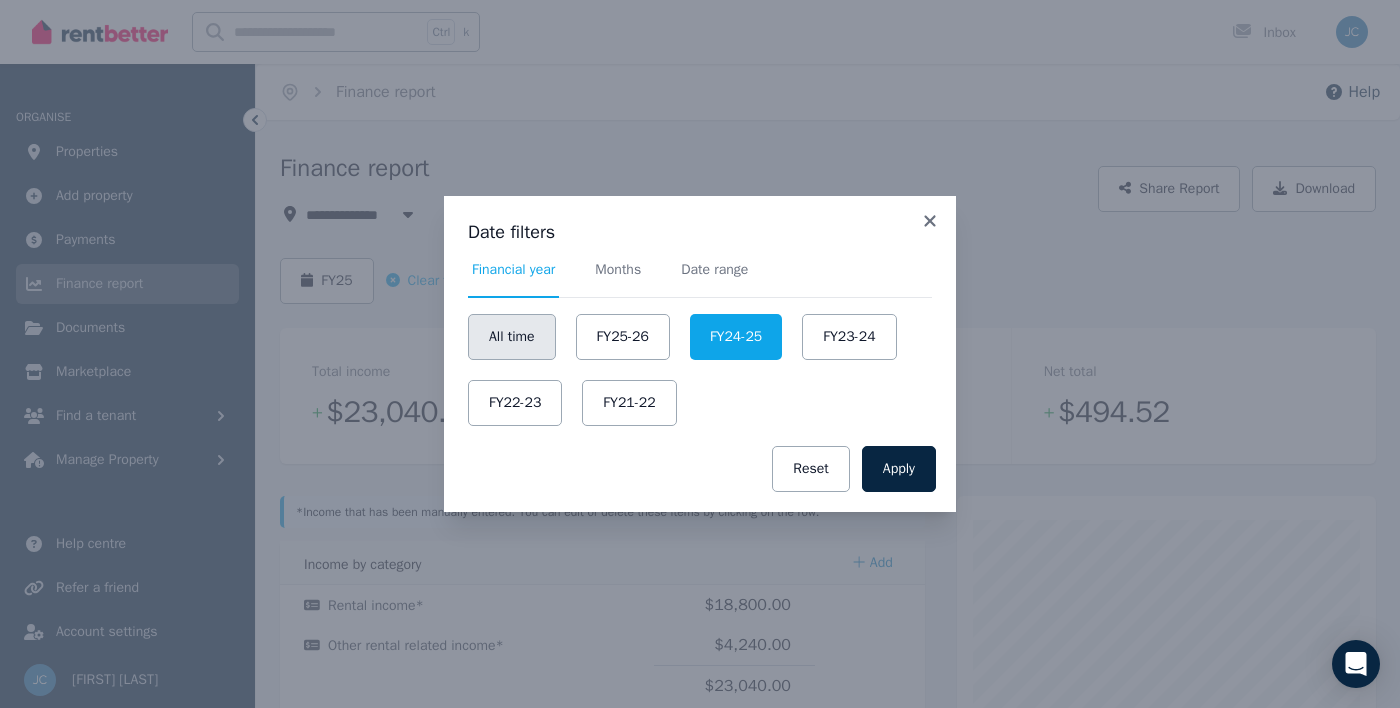 click on "All time" at bounding box center (512, 337) 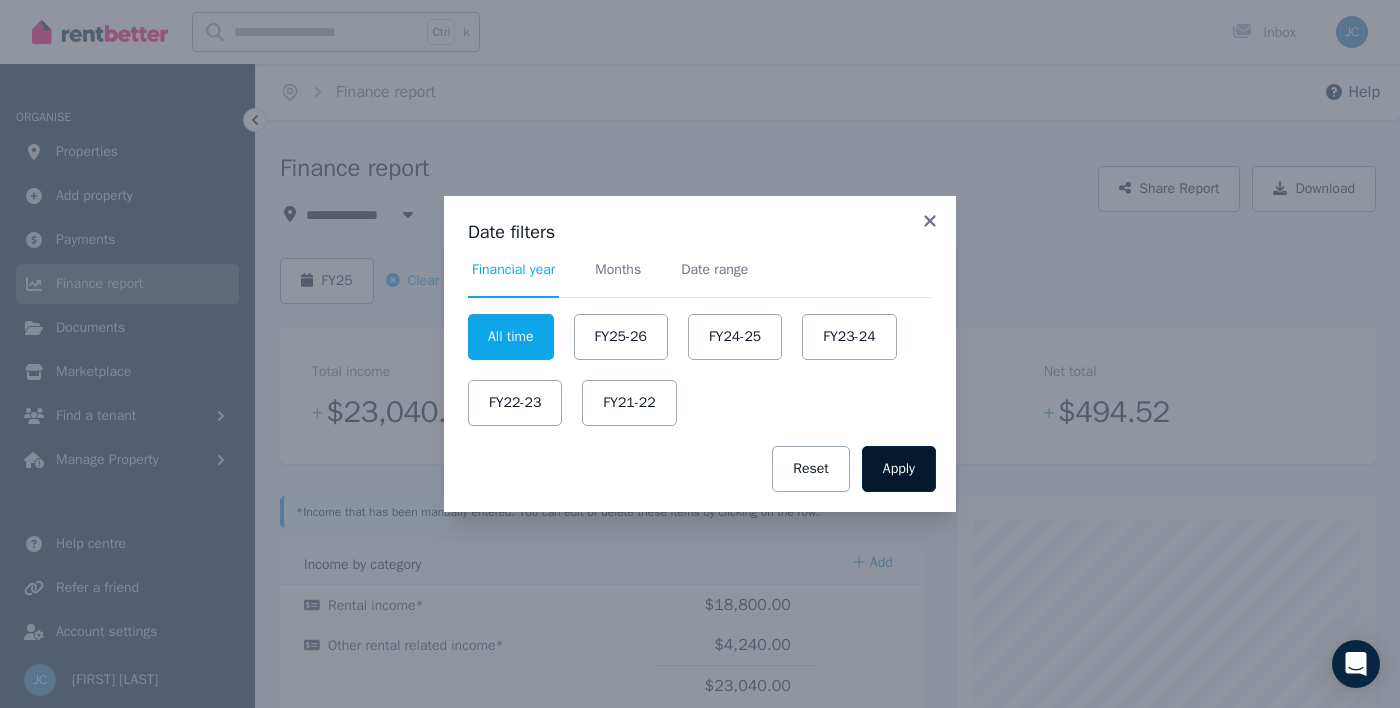 click on "Apply" at bounding box center (899, 469) 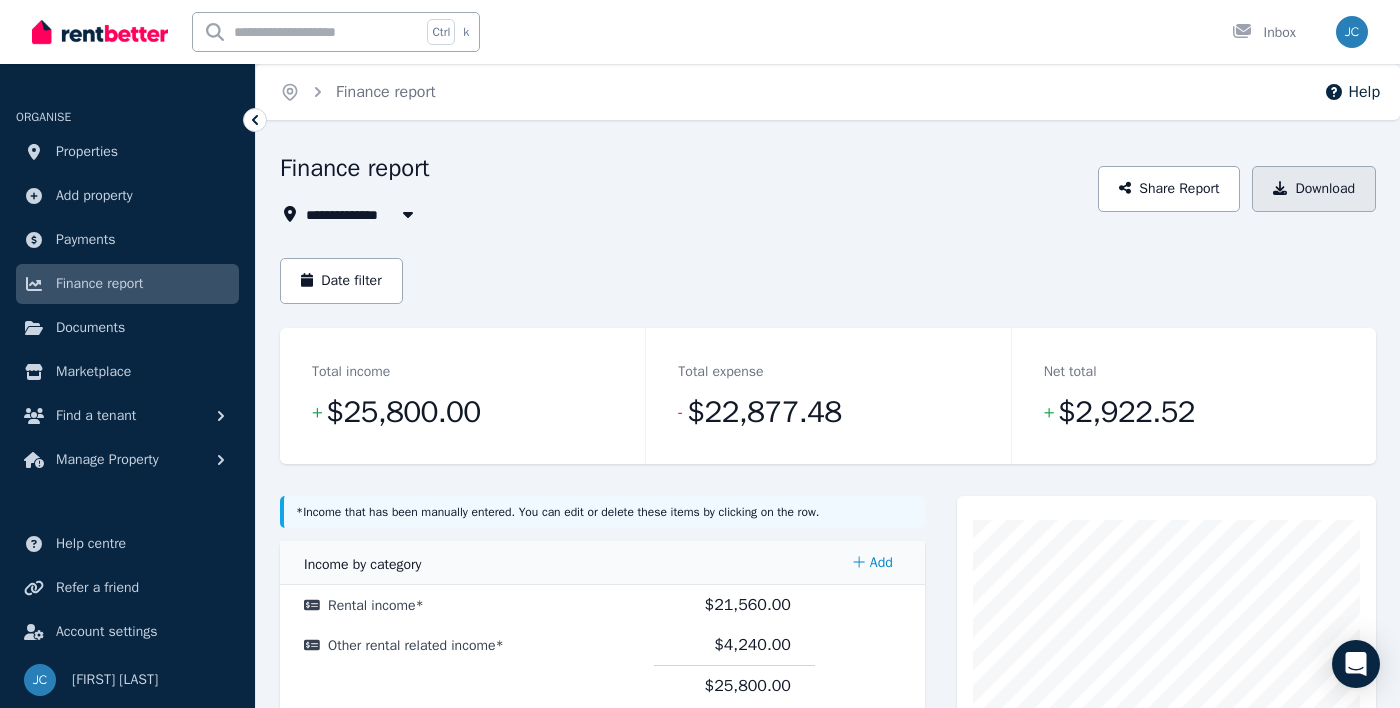 click on "Download" at bounding box center (1314, 189) 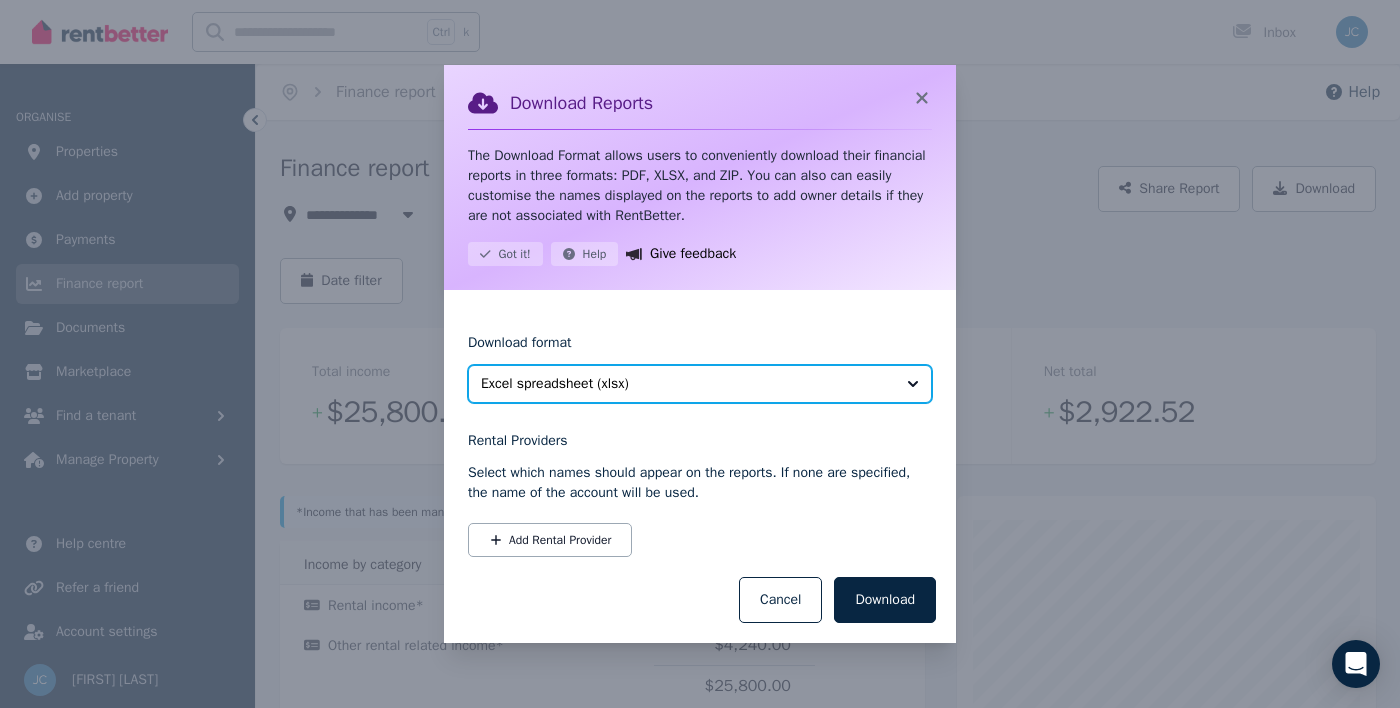 click on "Excel spreadsheet (xlsx)" at bounding box center (686, 384) 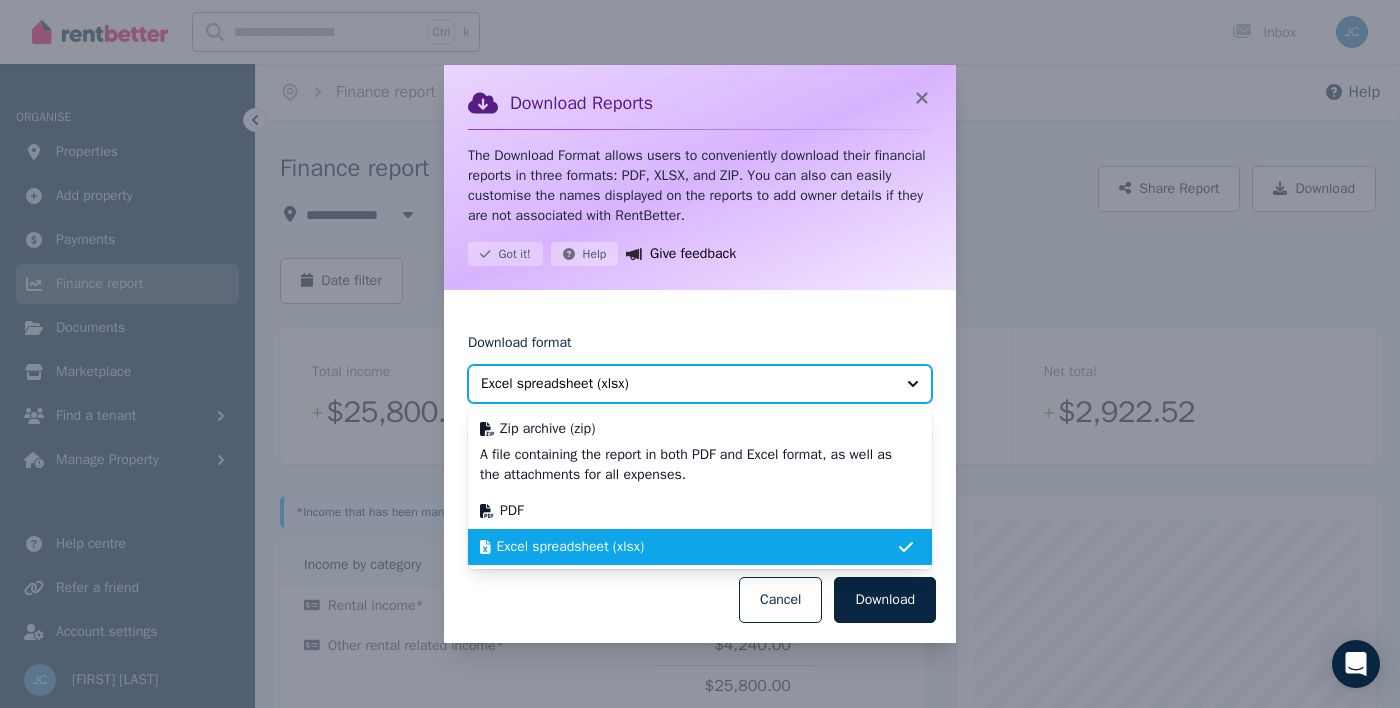 click on "Excel spreadsheet (xlsx)" at bounding box center [686, 384] 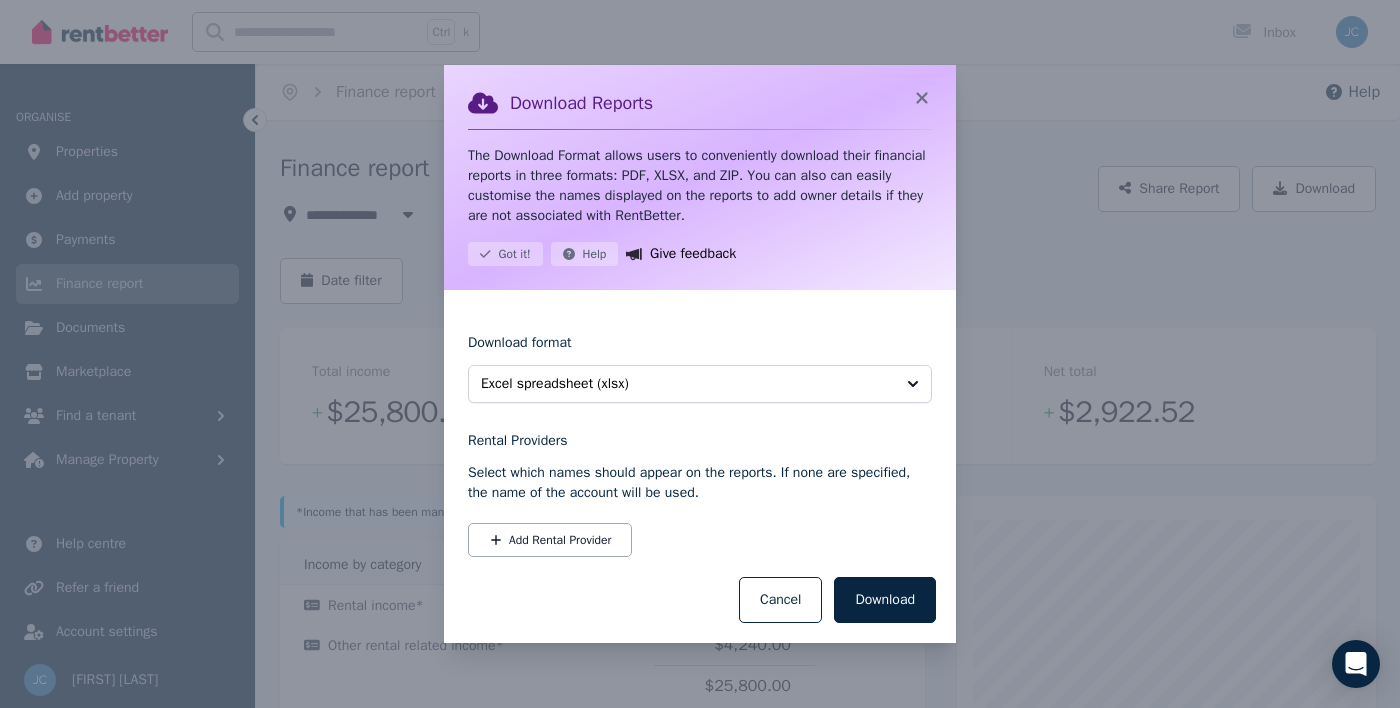 click on "Download" at bounding box center [885, 600] 